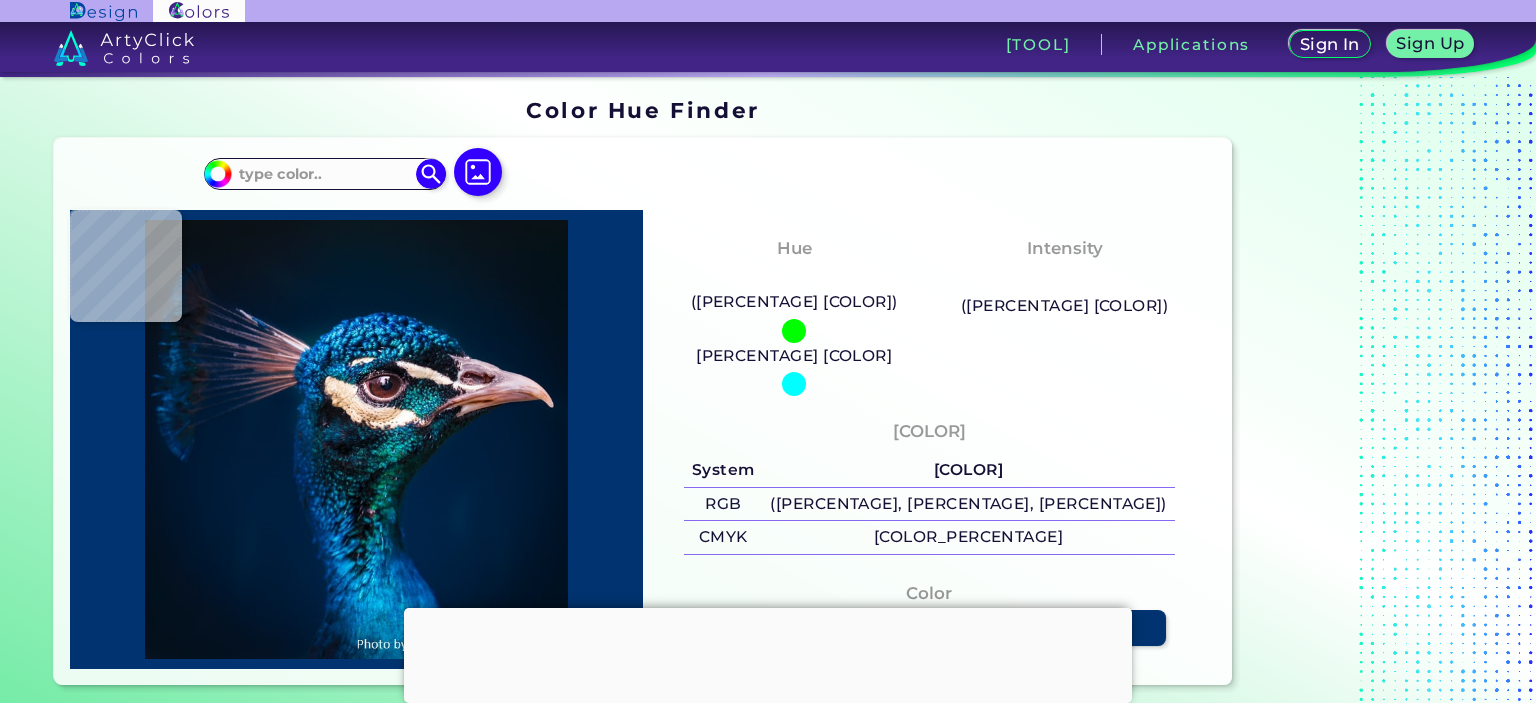 scroll, scrollTop: 0, scrollLeft: 0, axis: both 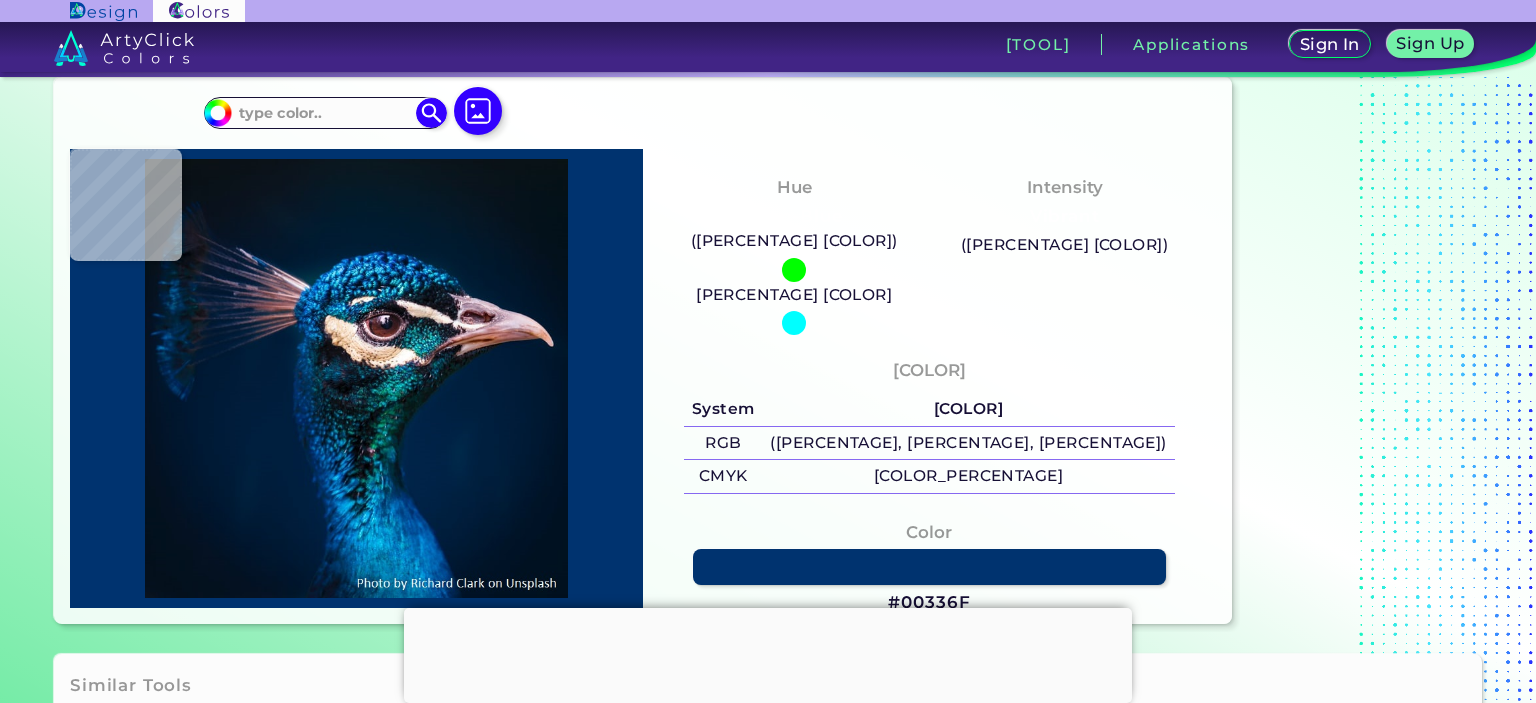 type on "#000000" 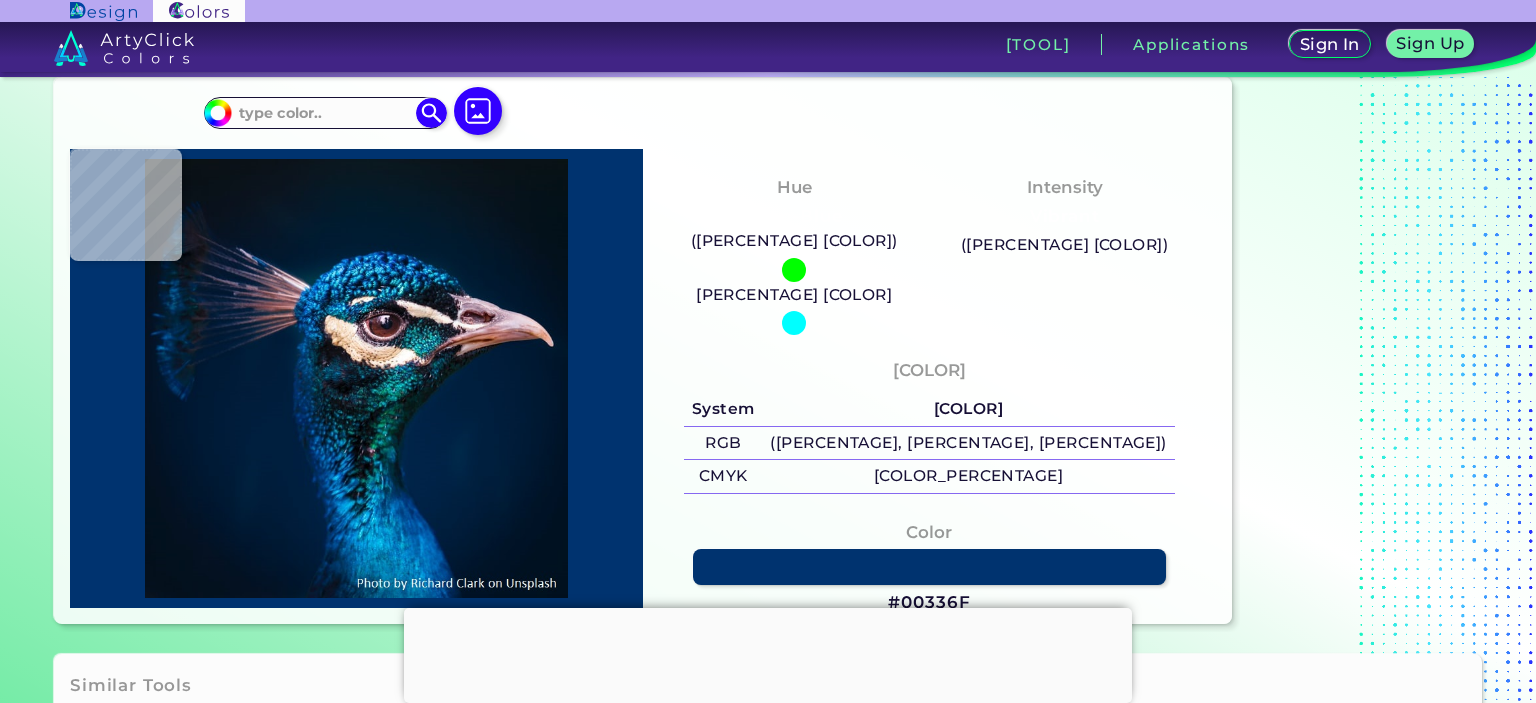 type on "#000000" 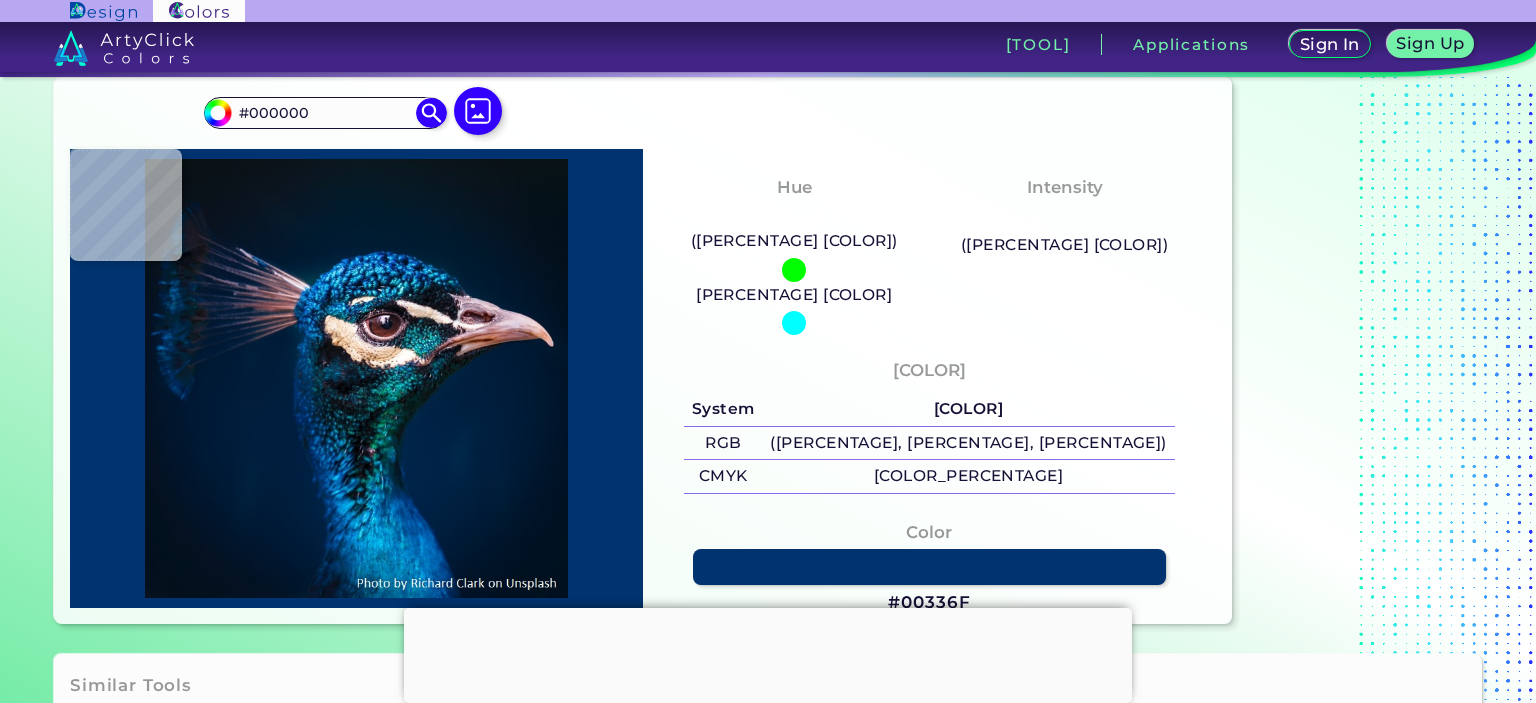 type on "#071925" 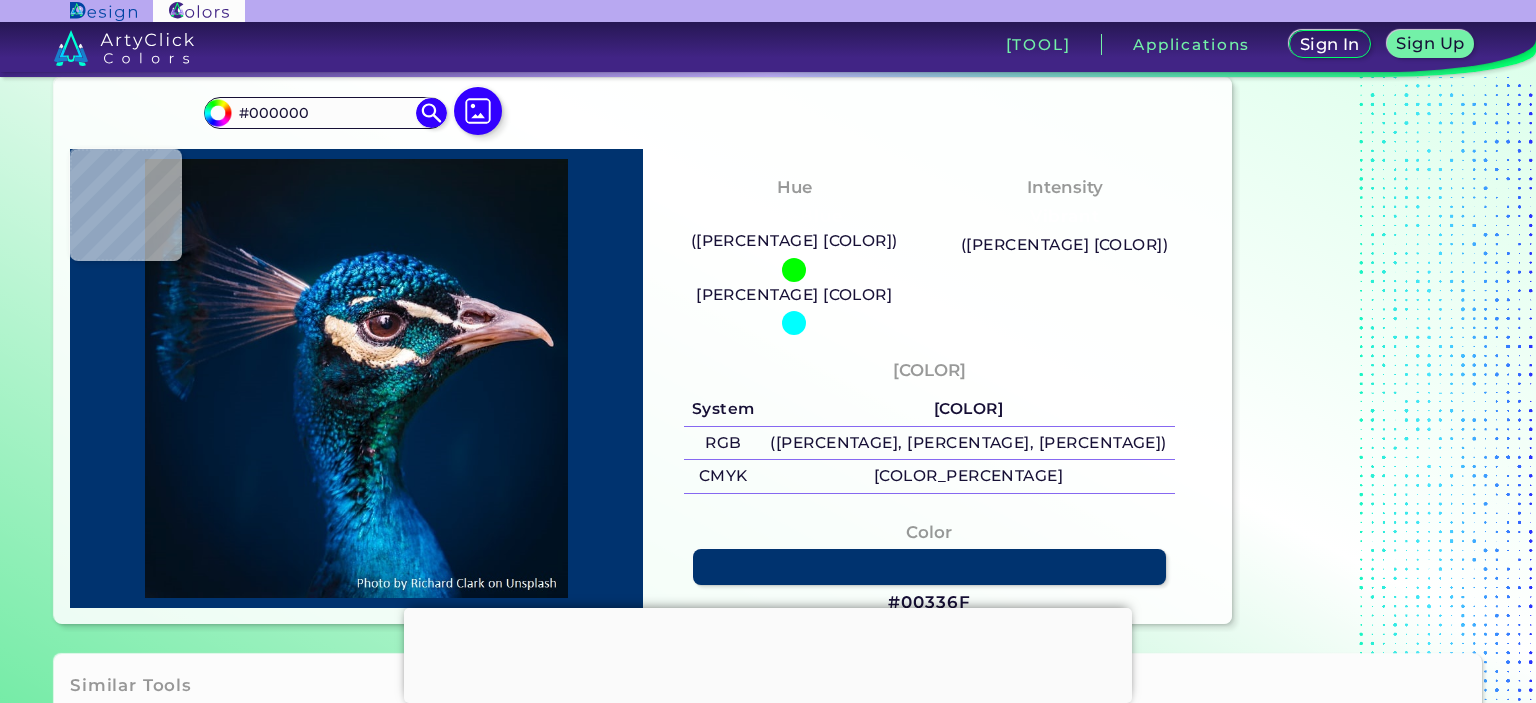 type on "#071925" 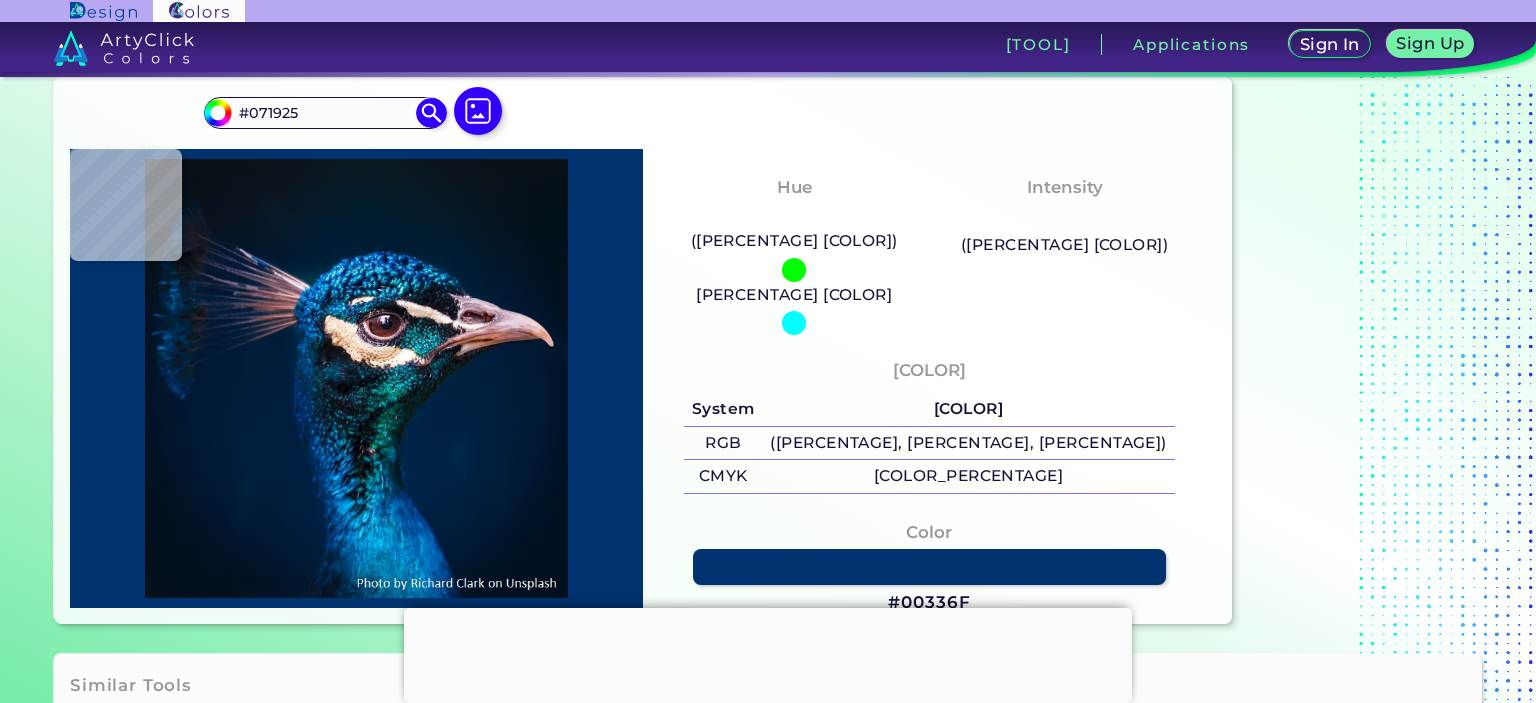 type on "#081525" 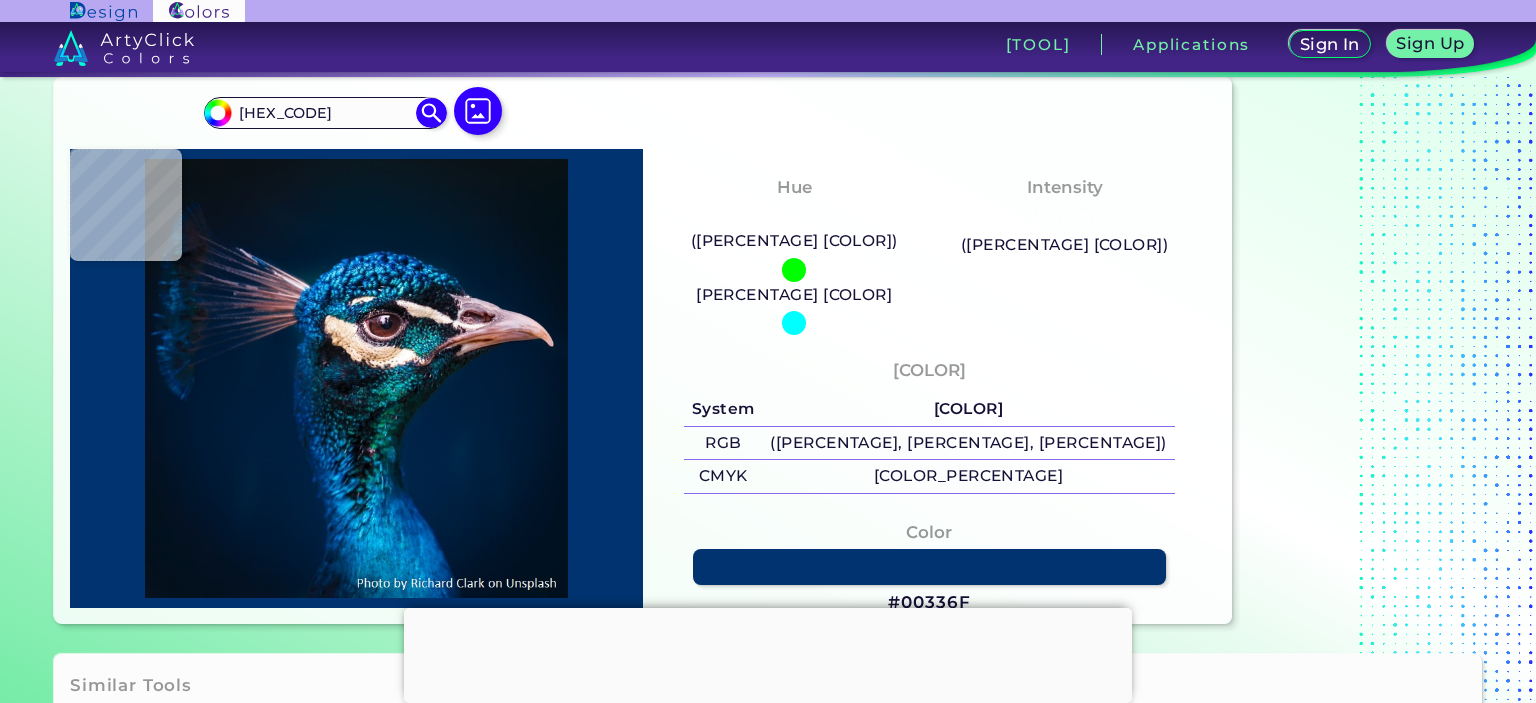 type on "#0c1622" 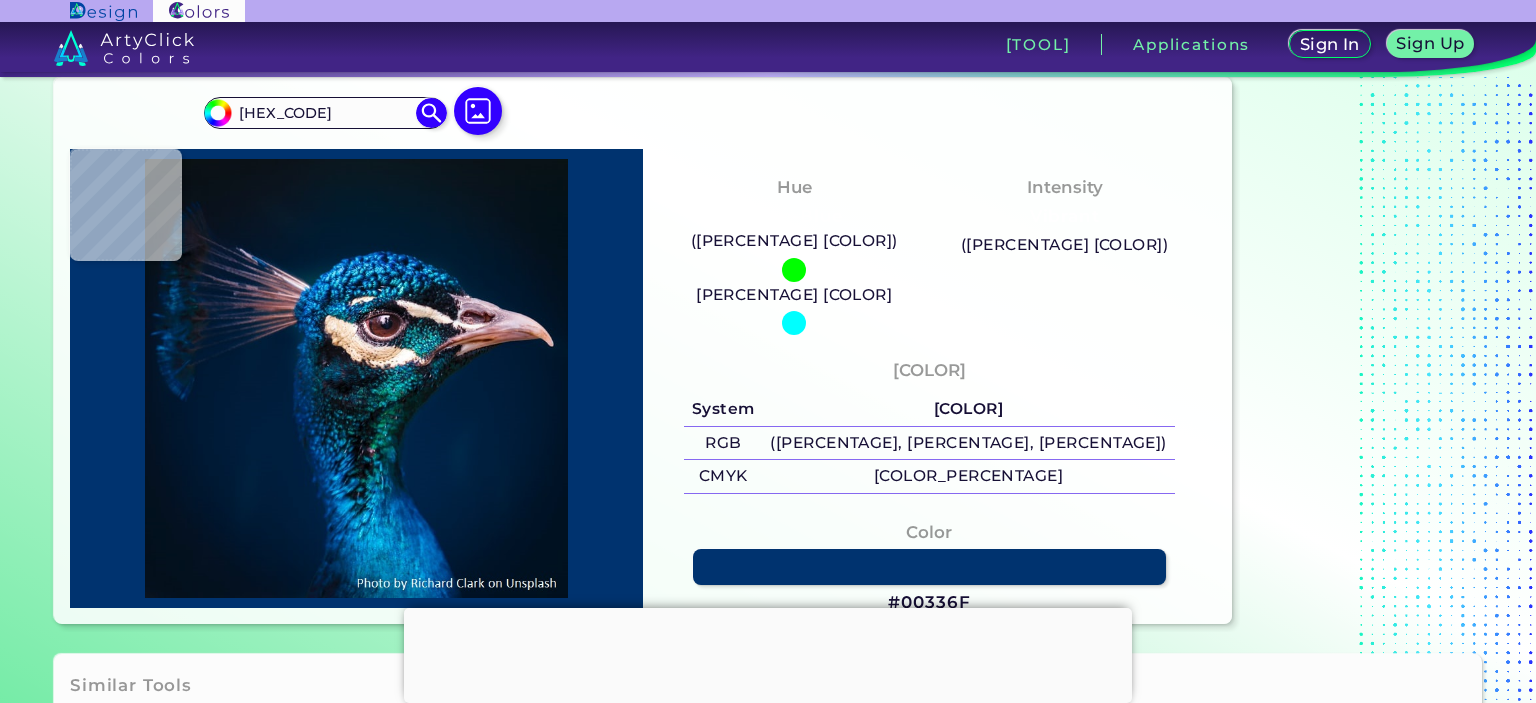 type on "#0C1622" 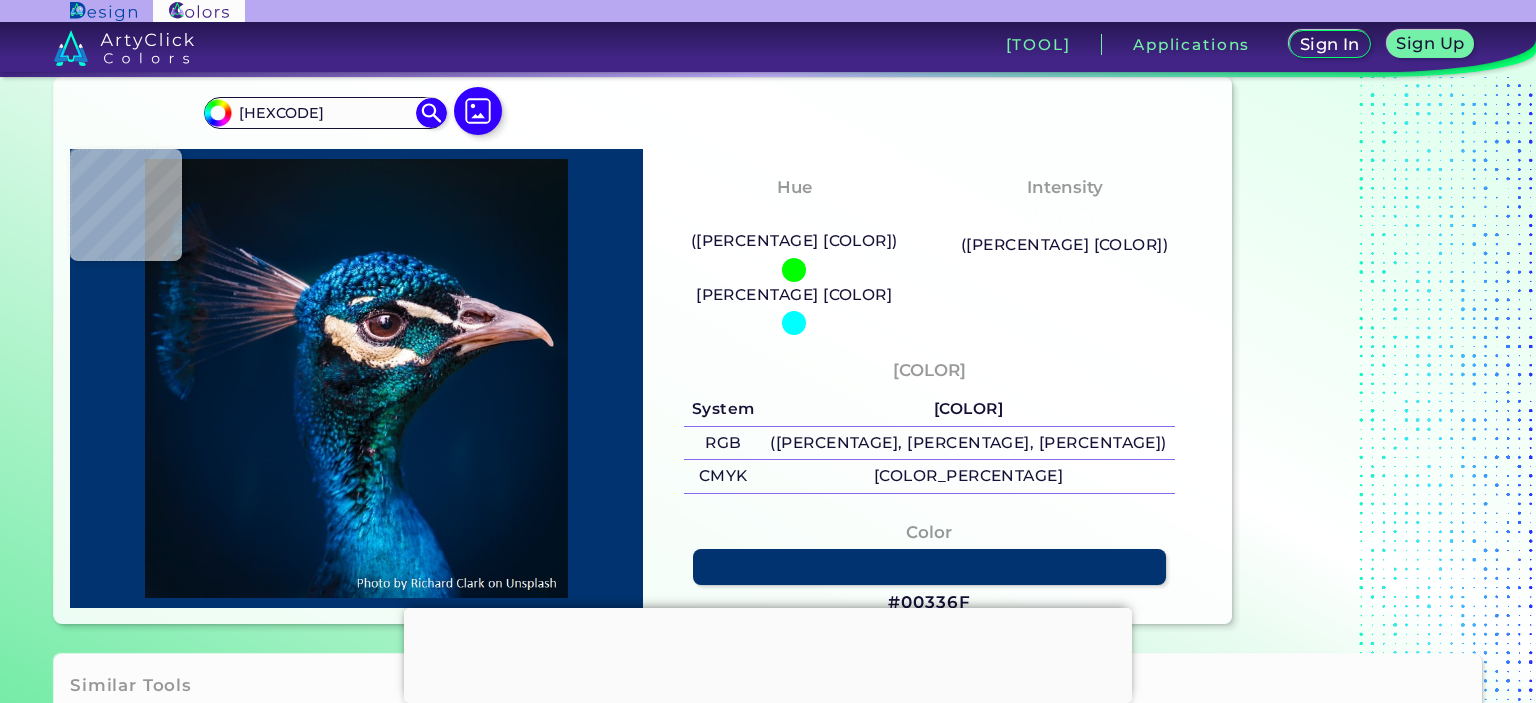 type on "#0b1521" 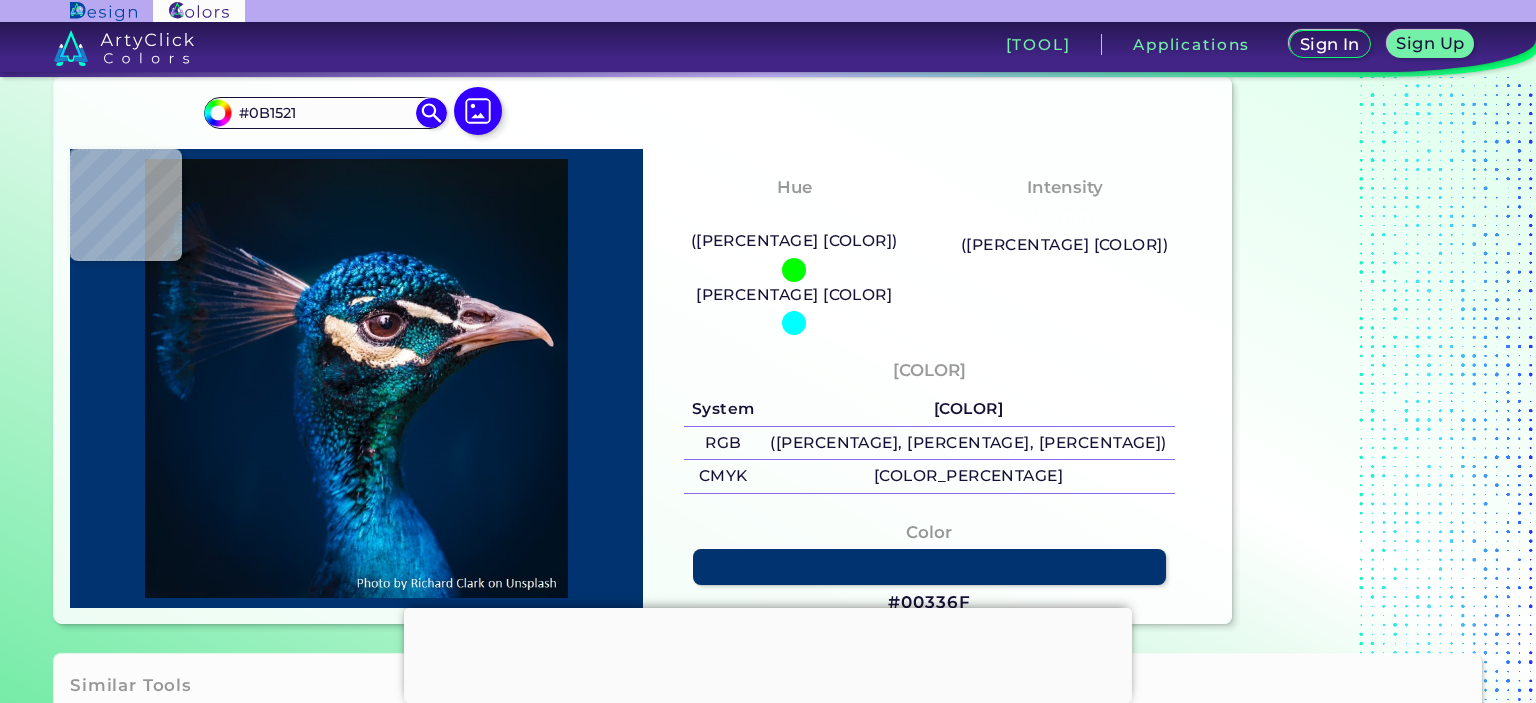 type on "#0a1622" 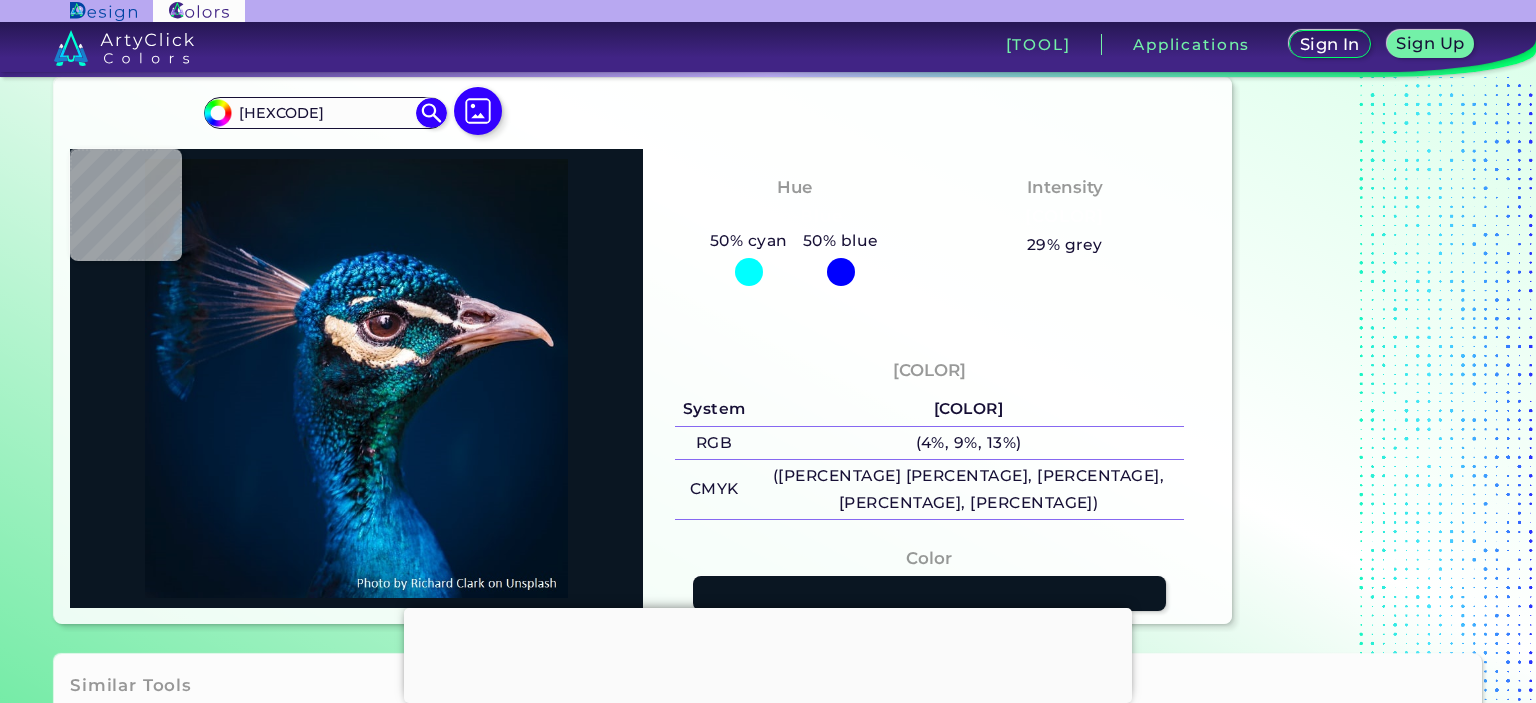 type on "#091523" 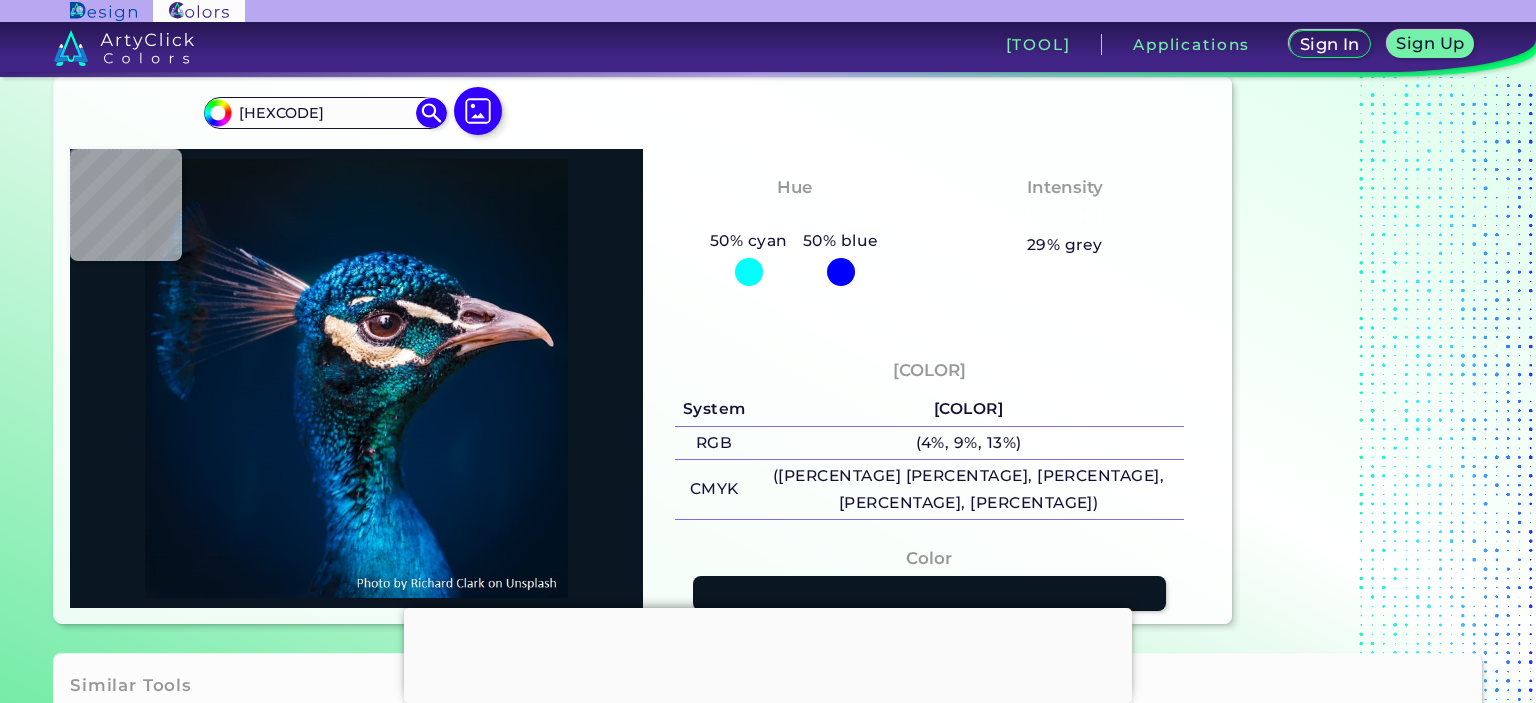 type on "#091523" 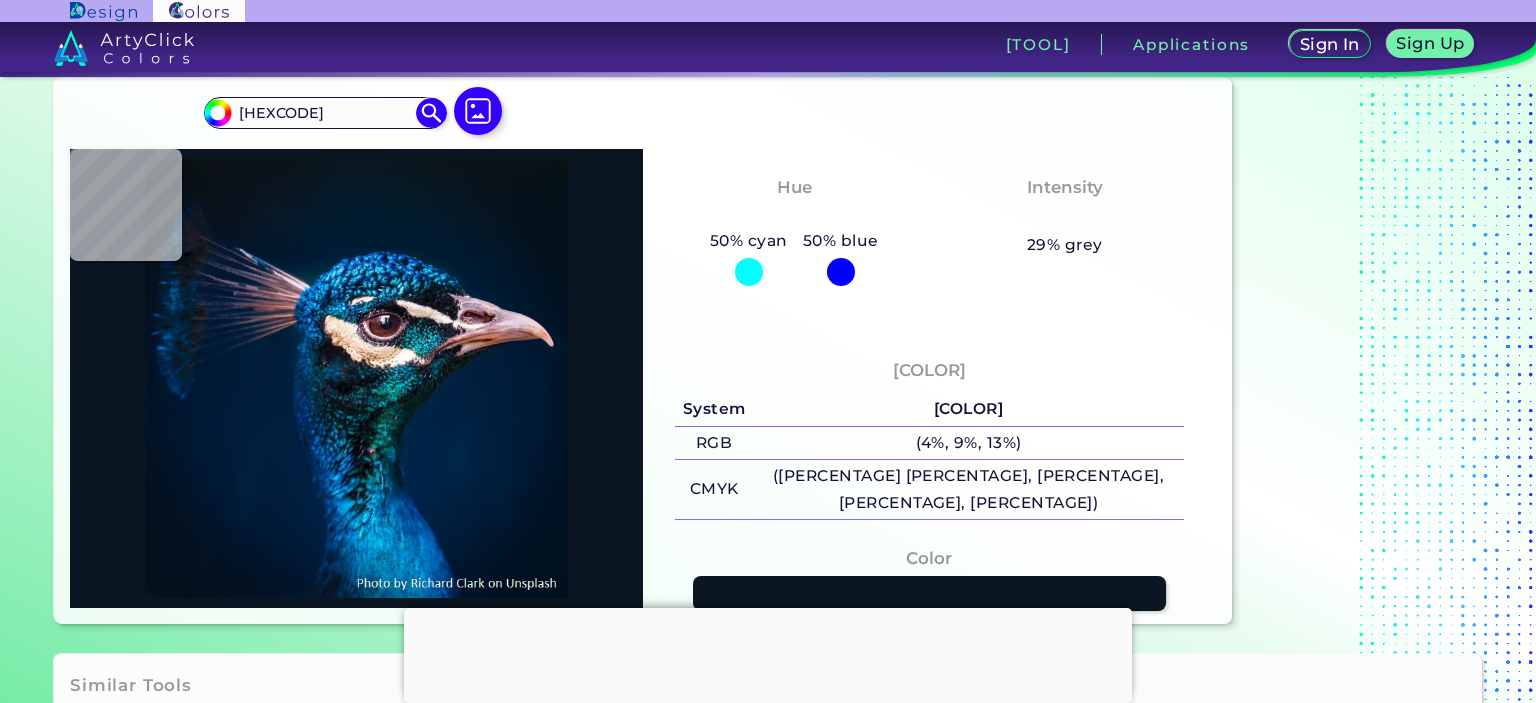 type on "#081523" 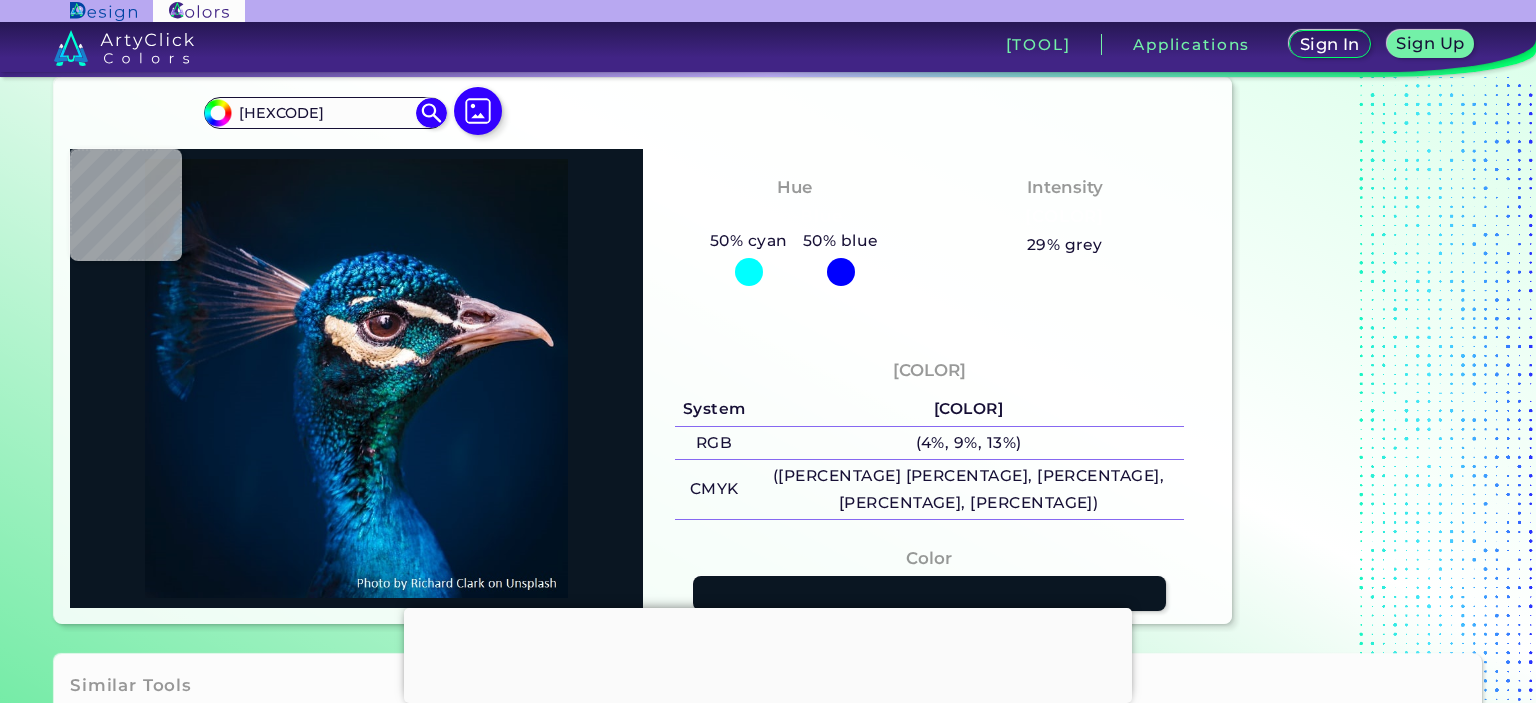 type on "#081523" 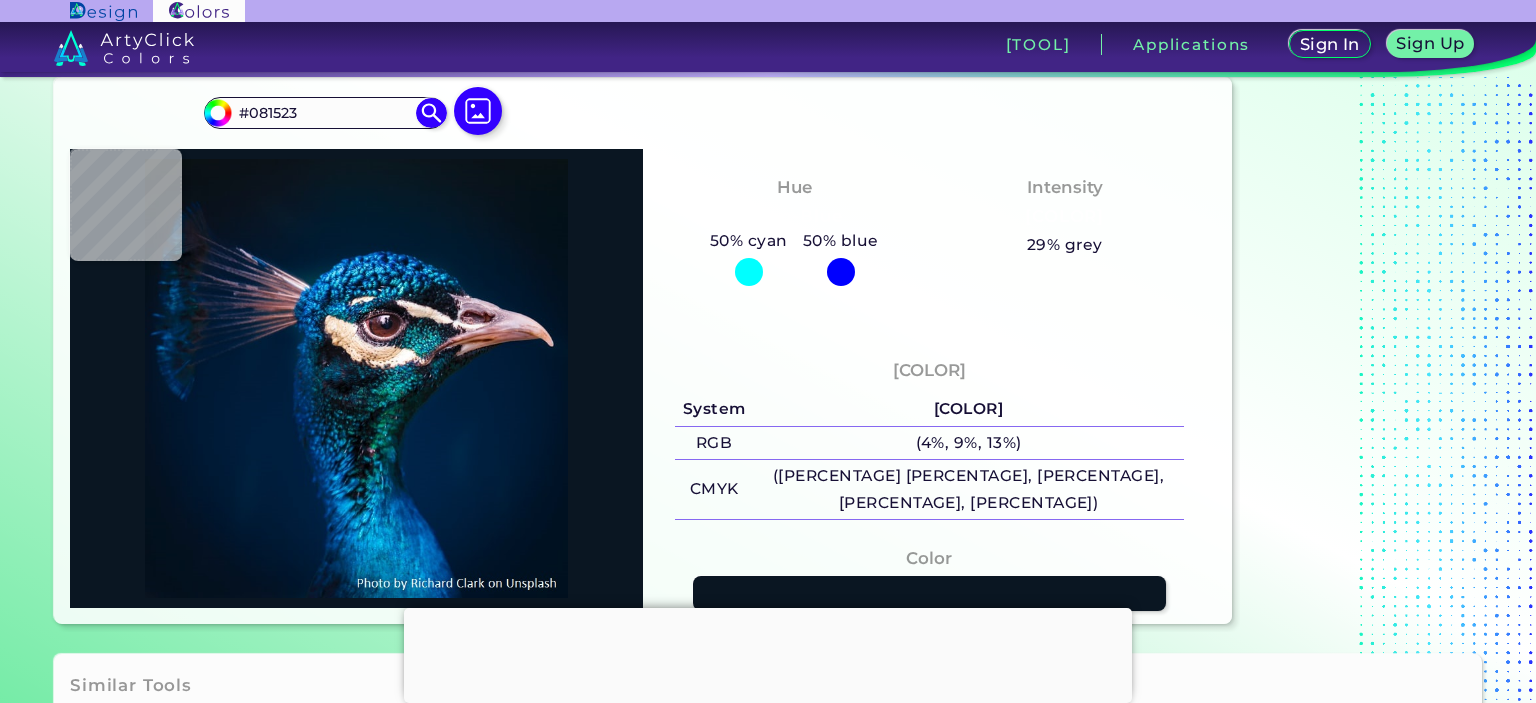 type on "#061726" 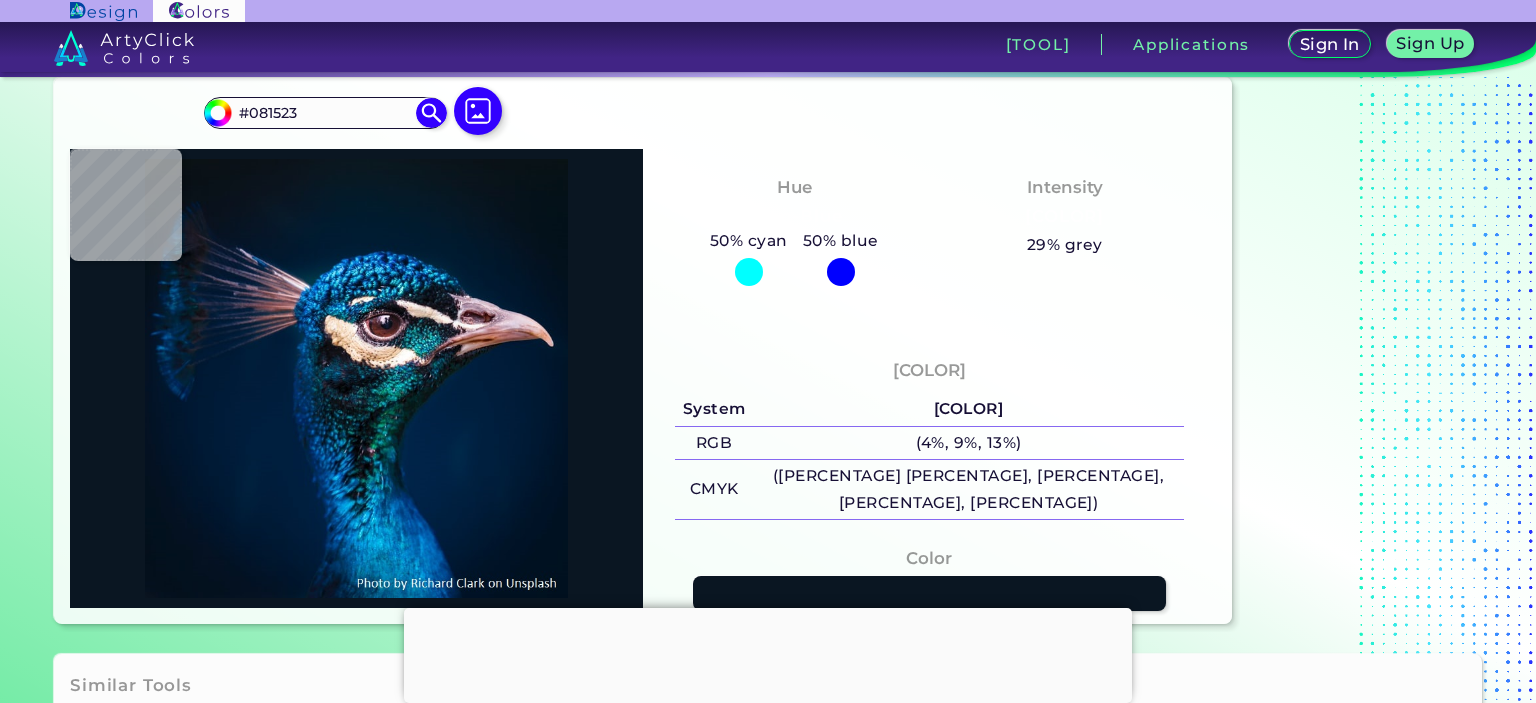 type on "#061726" 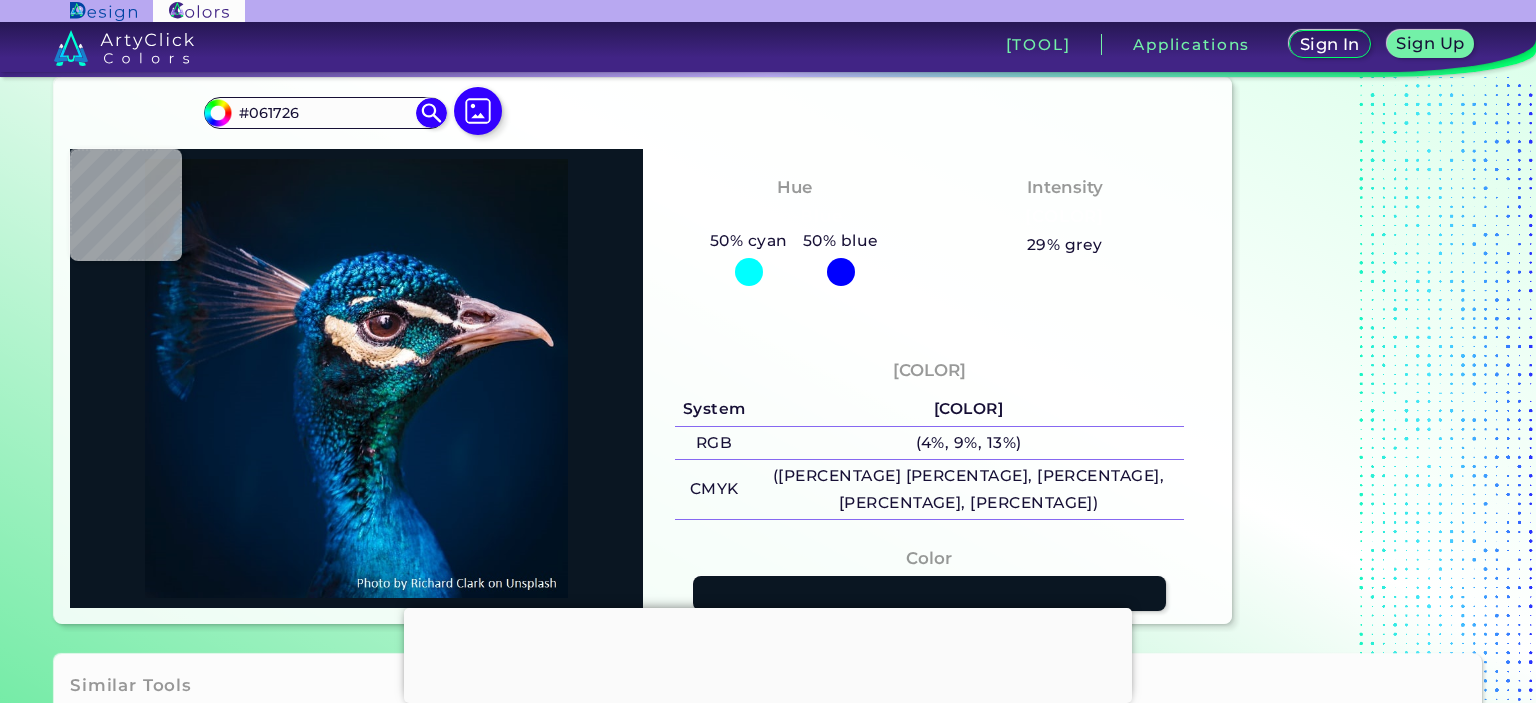 type on "#061927" 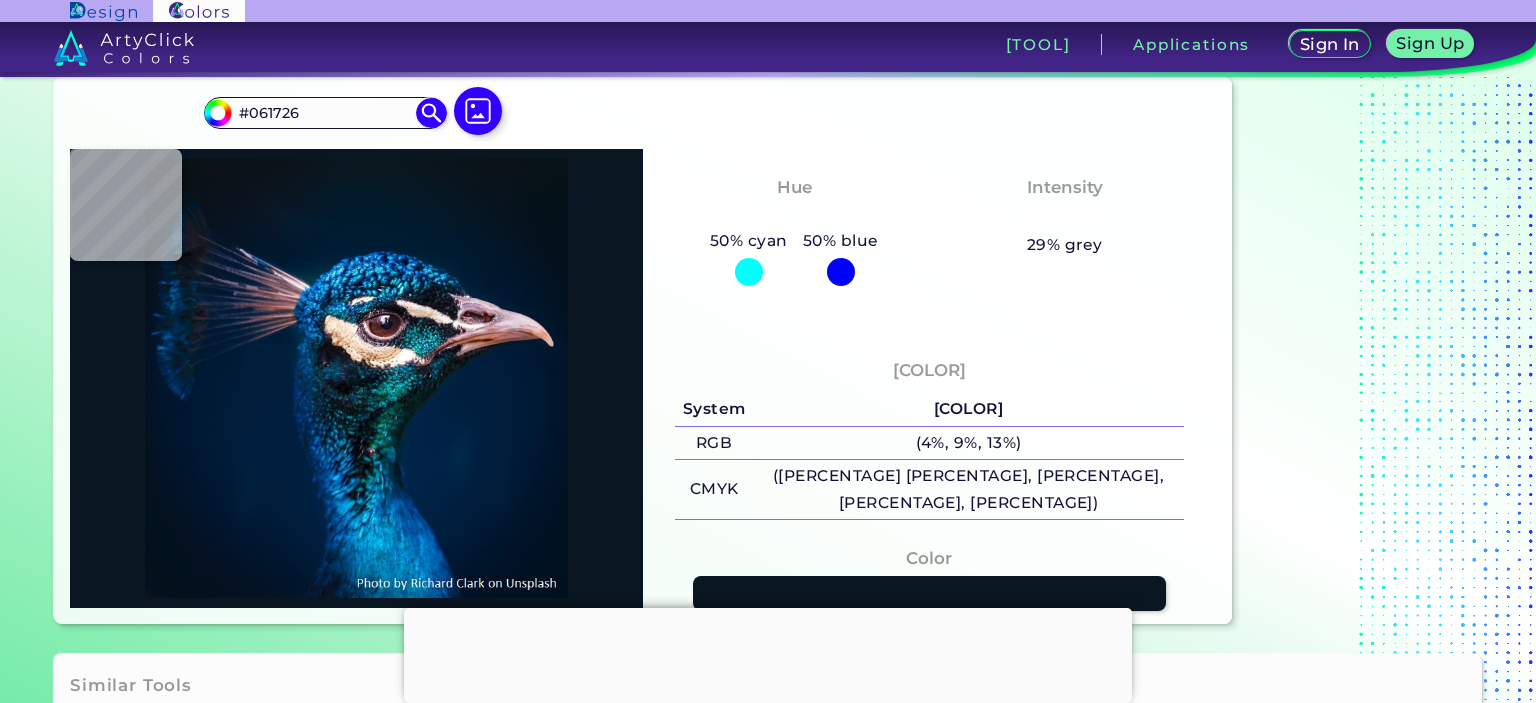 type on "#061927" 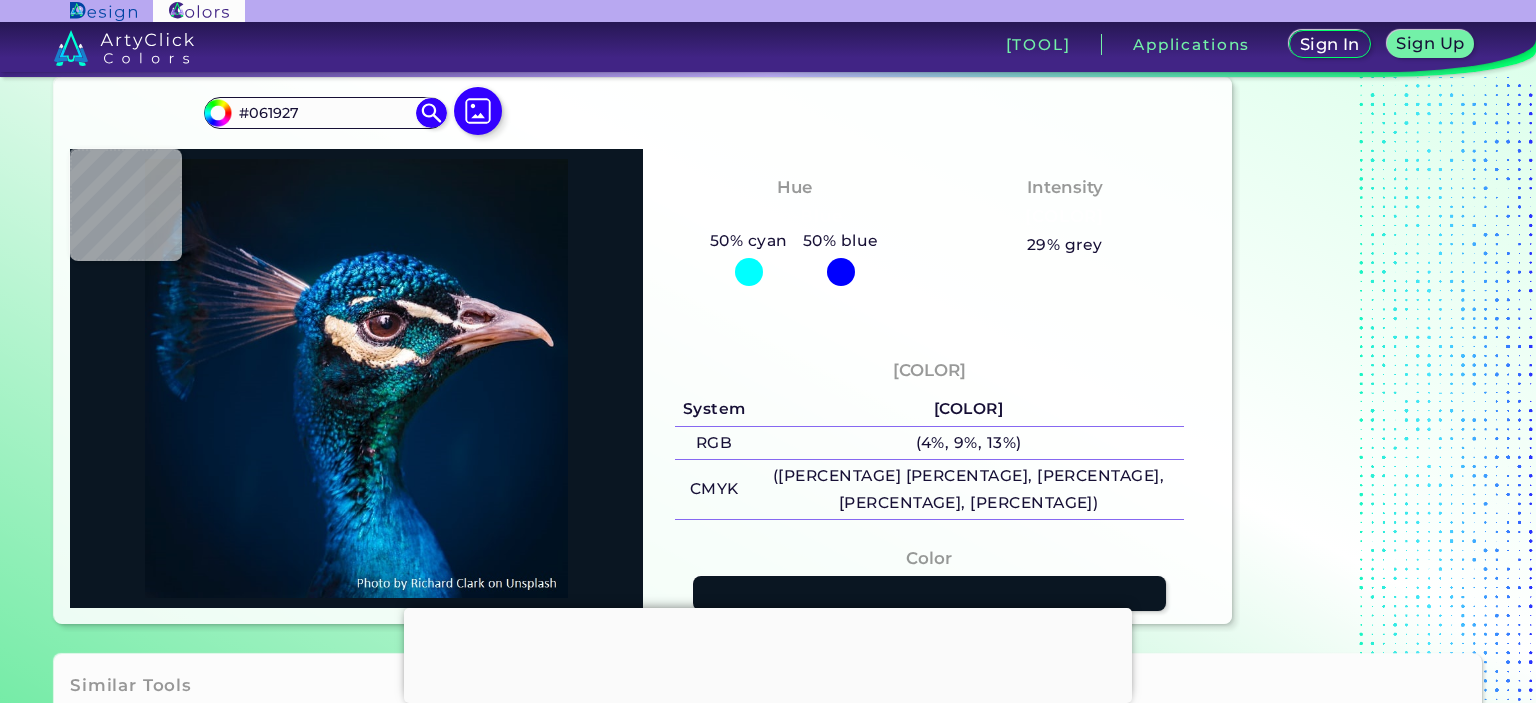 type on "#041928" 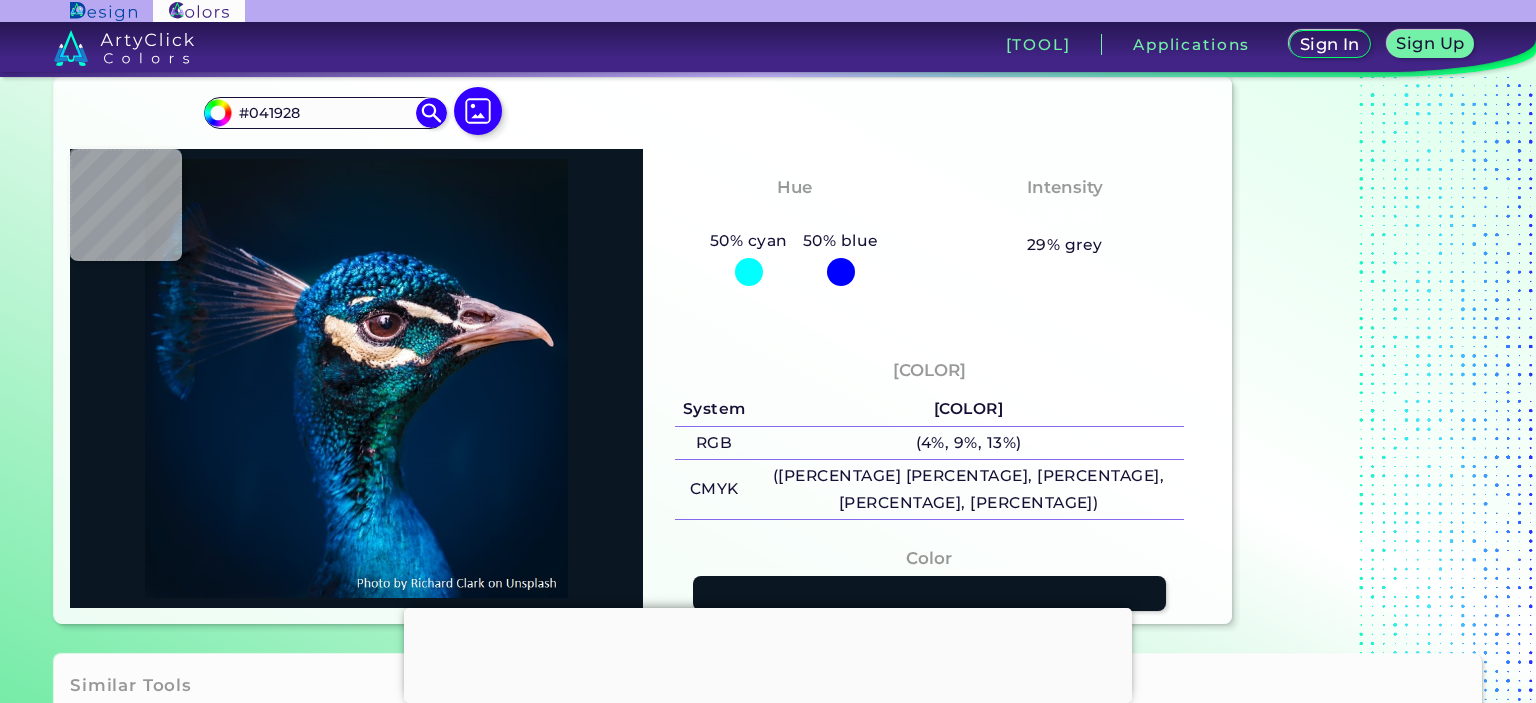 type on "#031a2a" 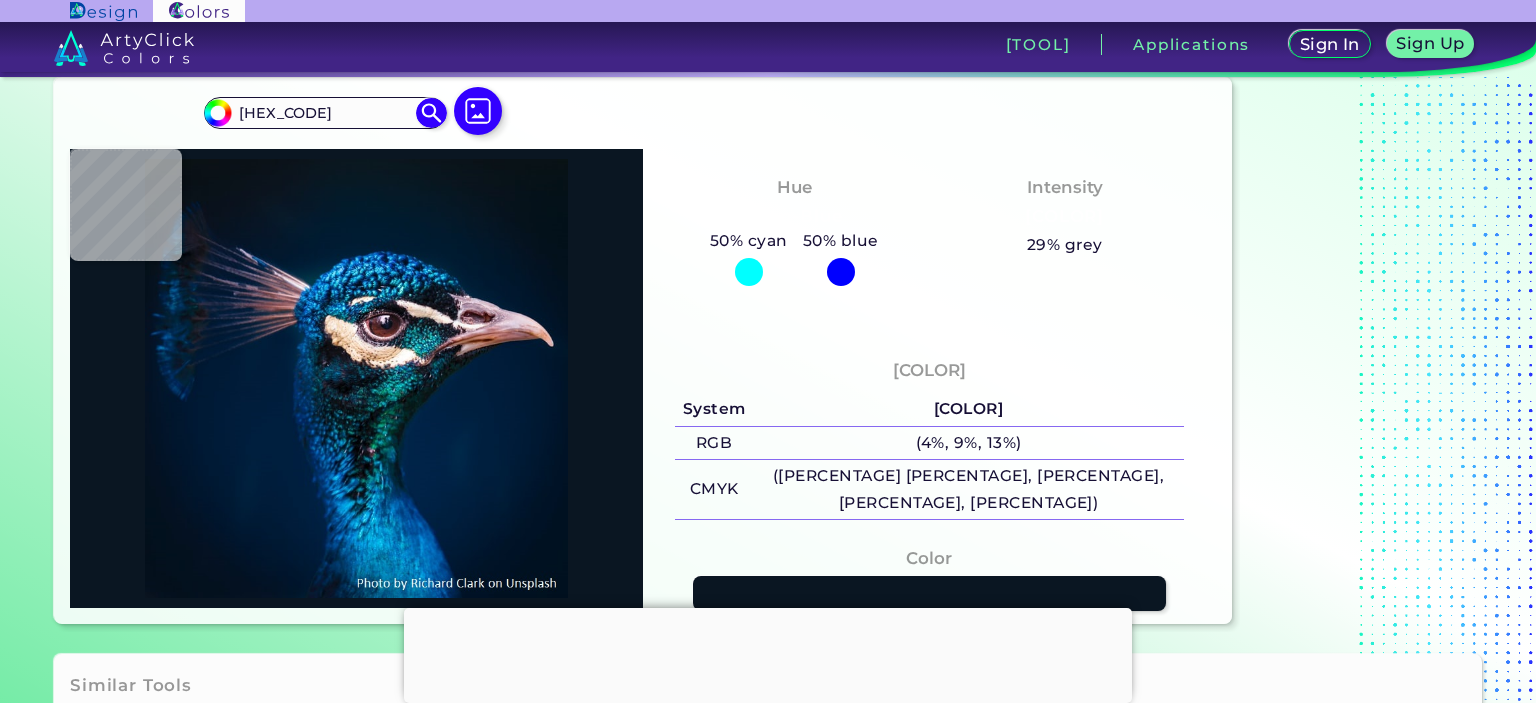 type on "#03192a" 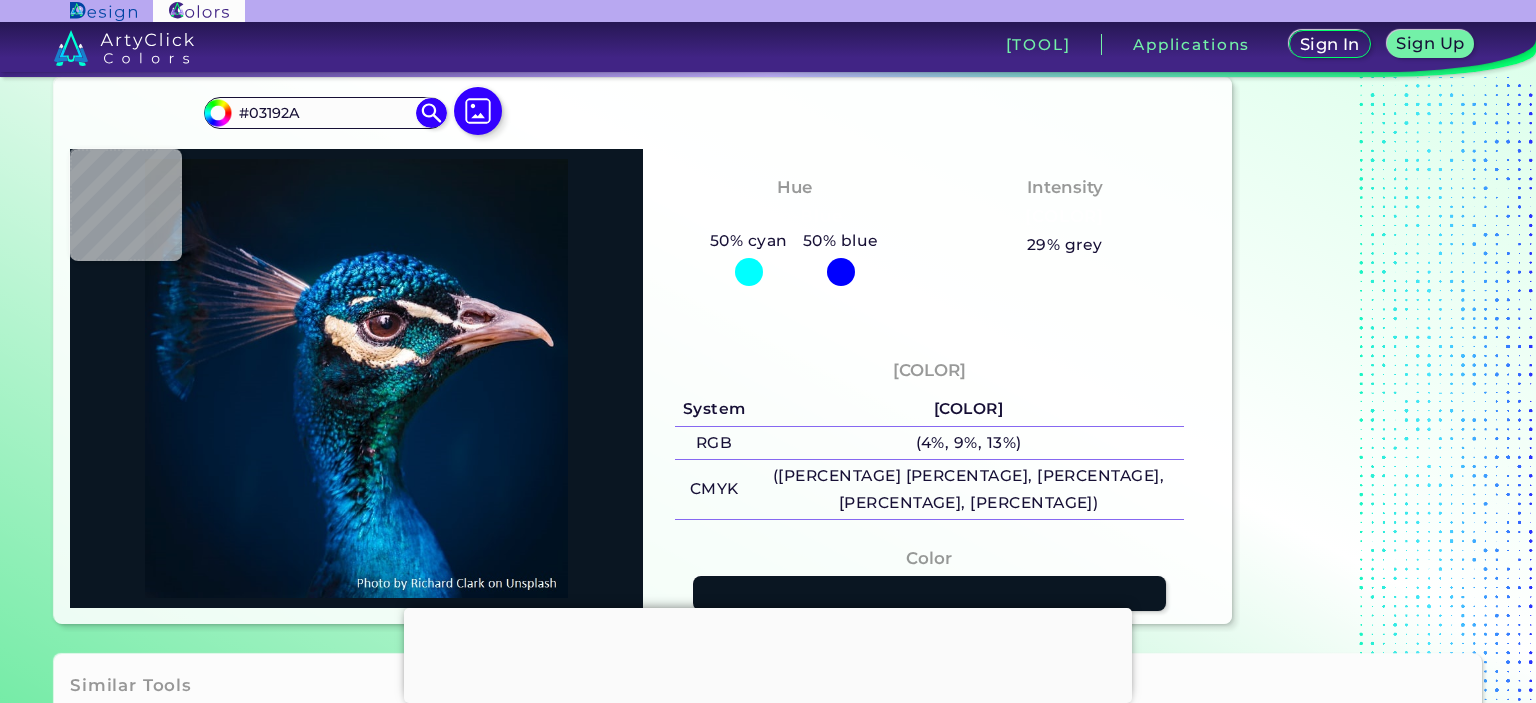 type on "#041a28" 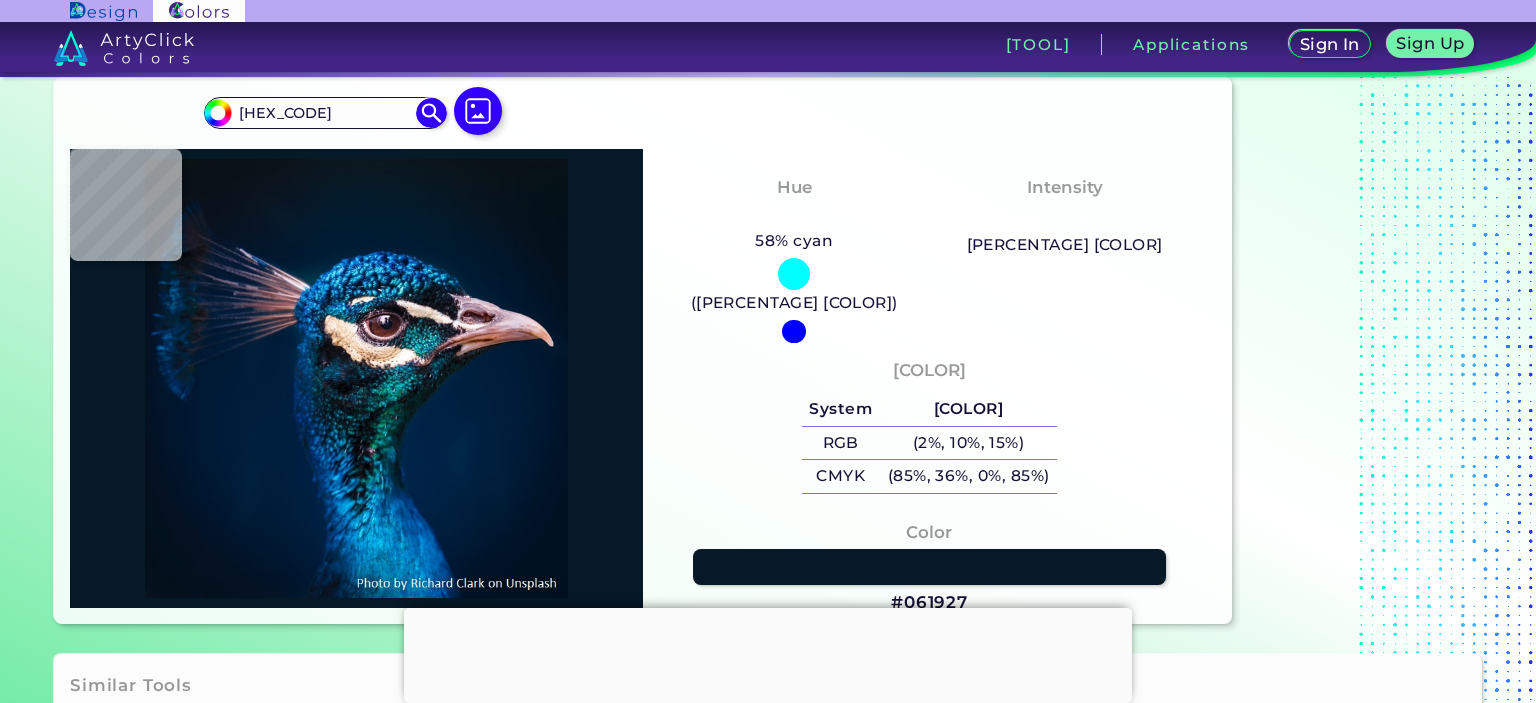 type on "#061927" 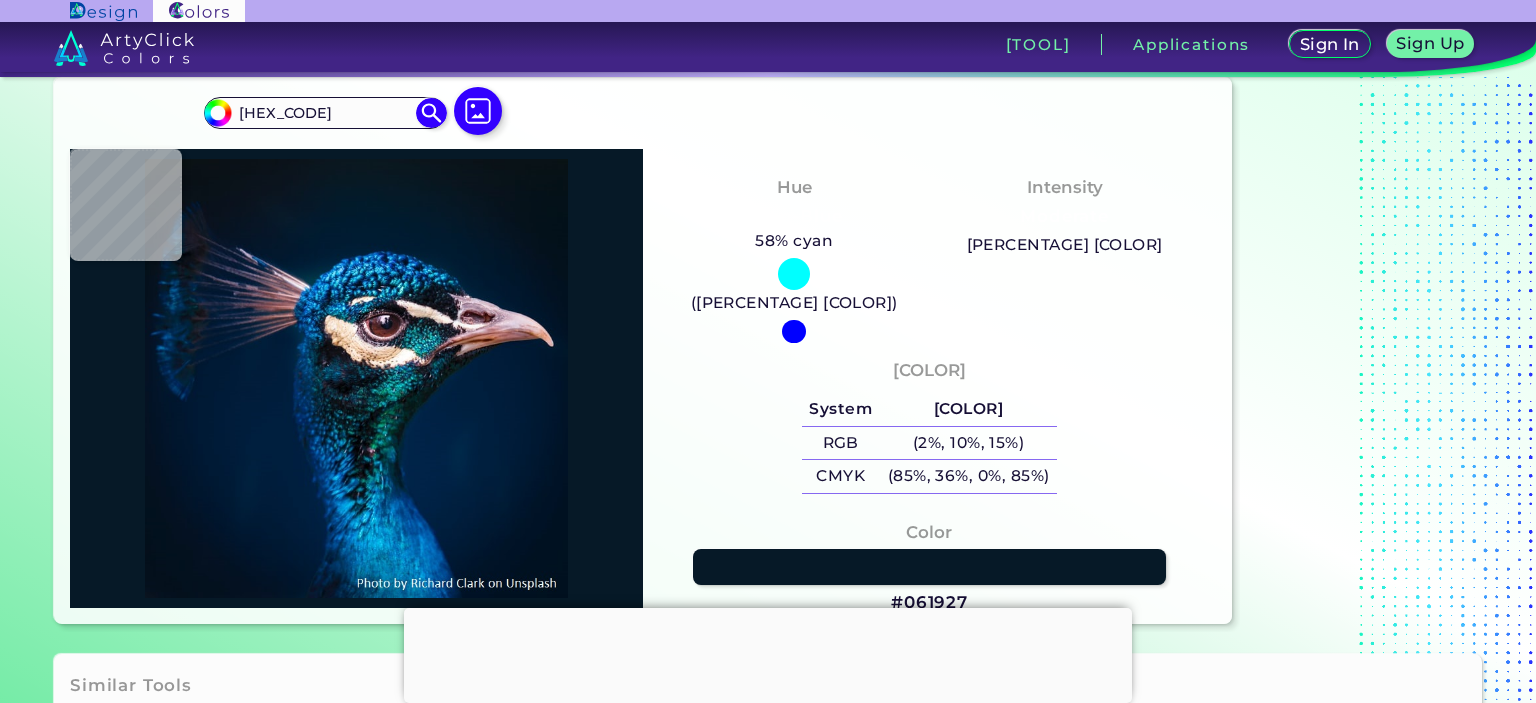 type on "#061927" 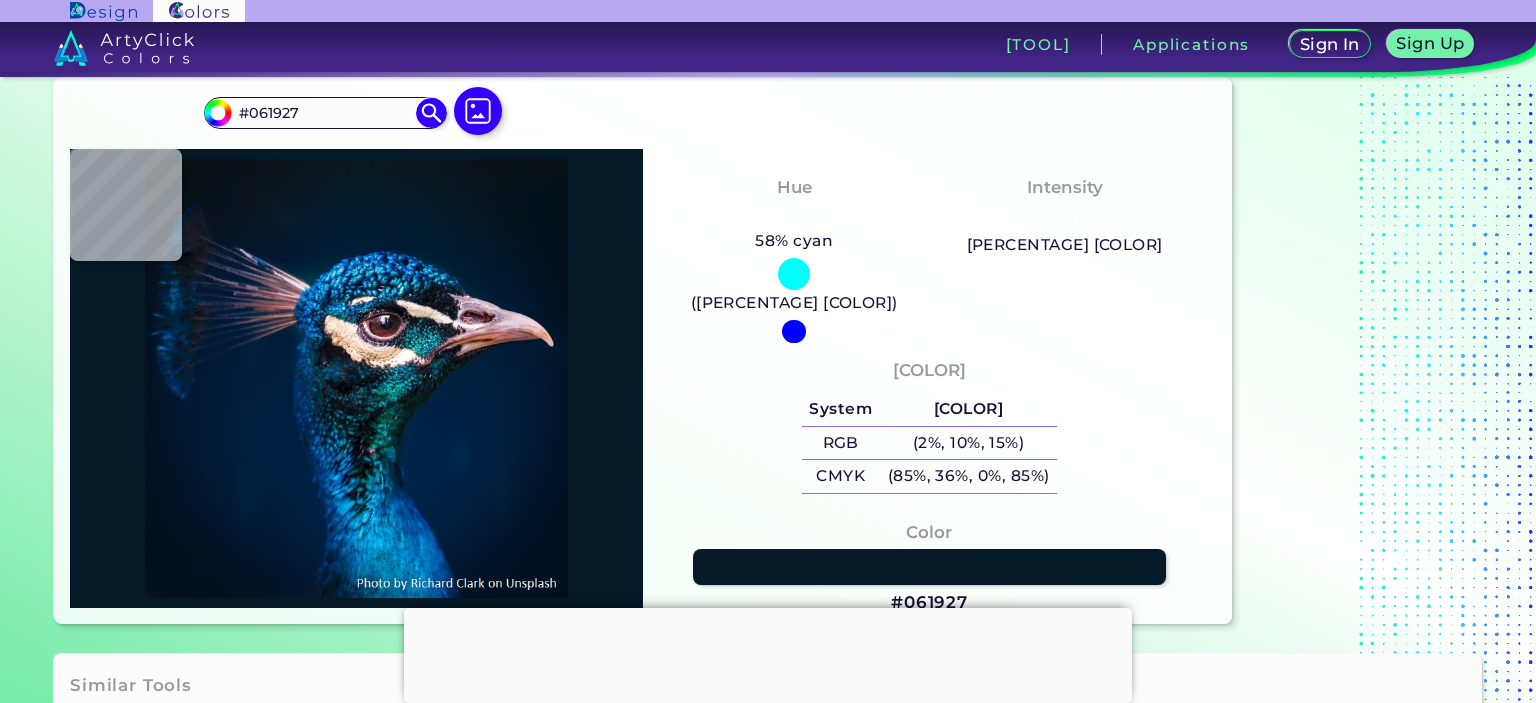 type on "#09131c" 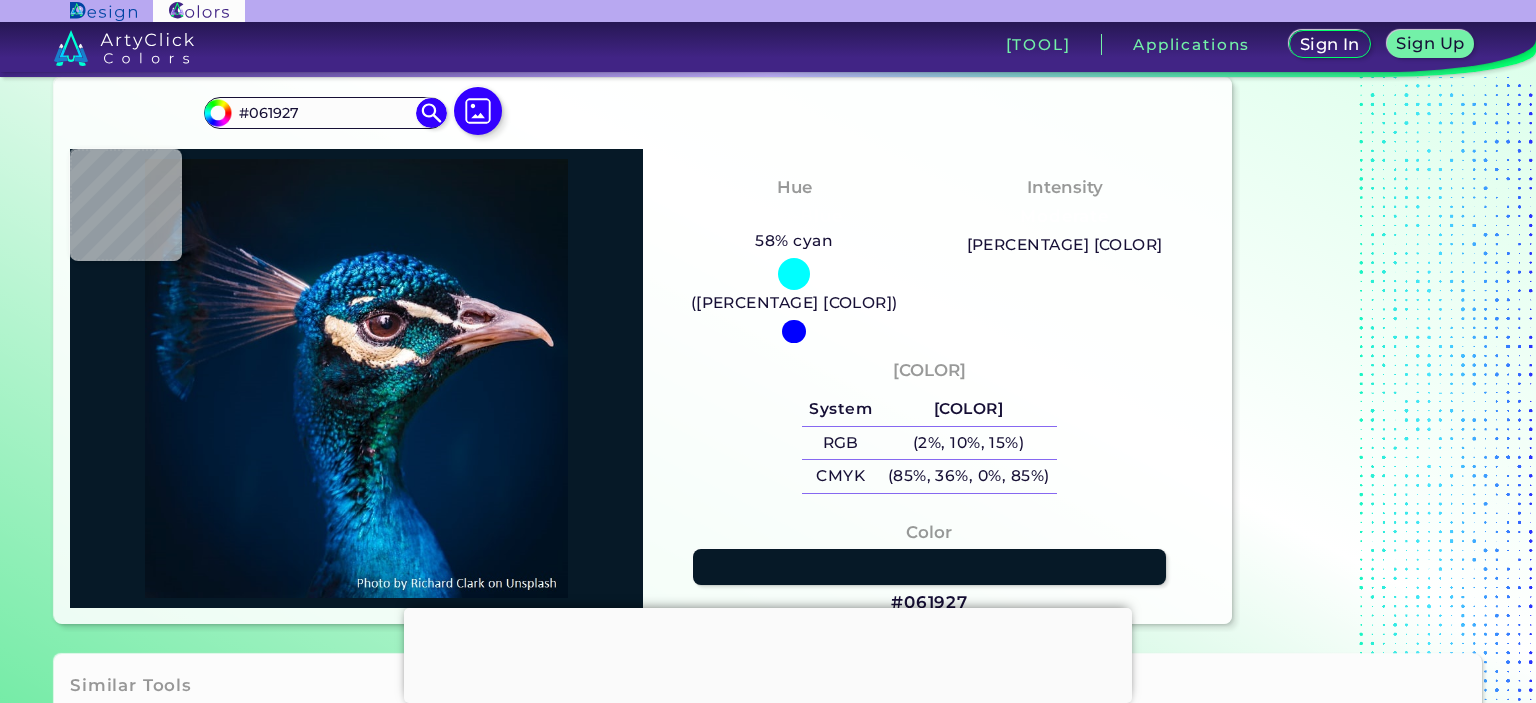 type on "#09131C" 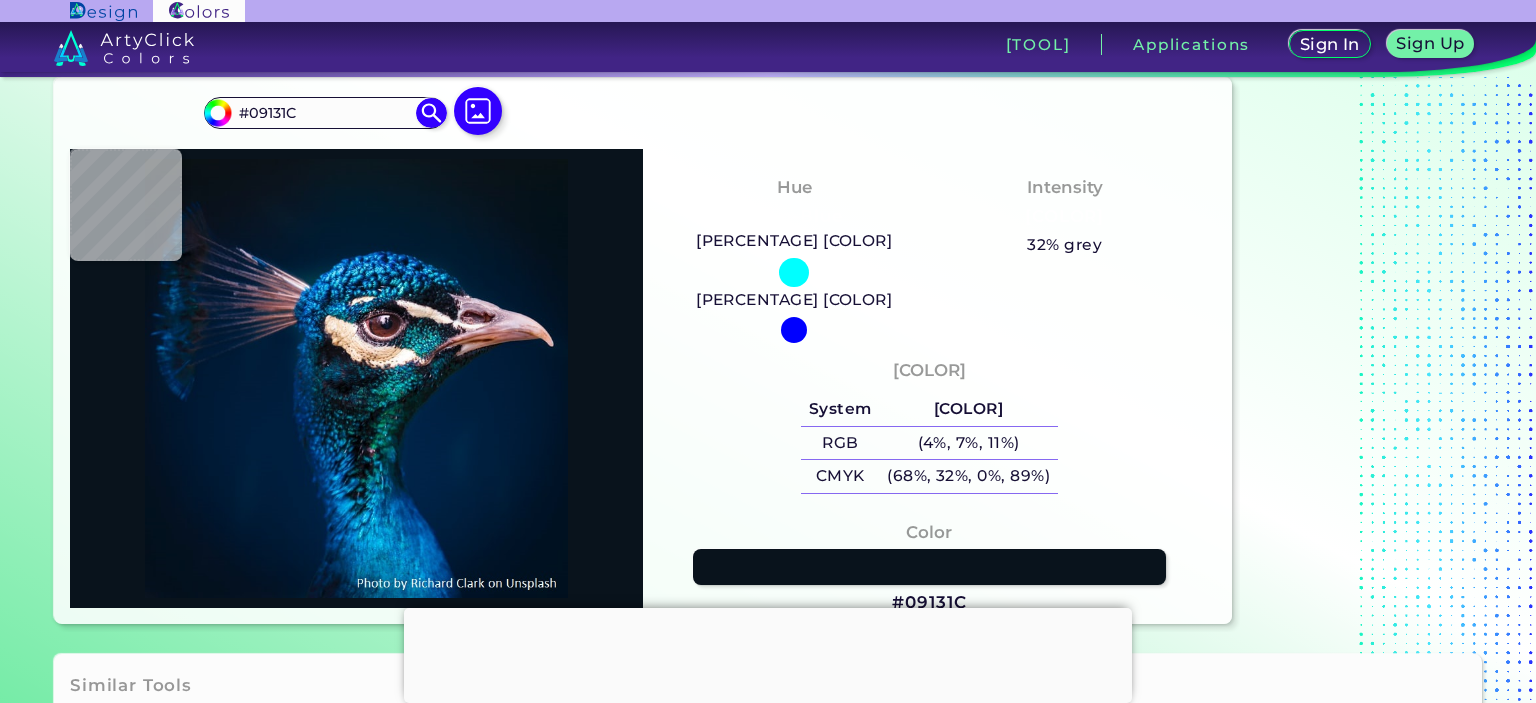type on "#000000" 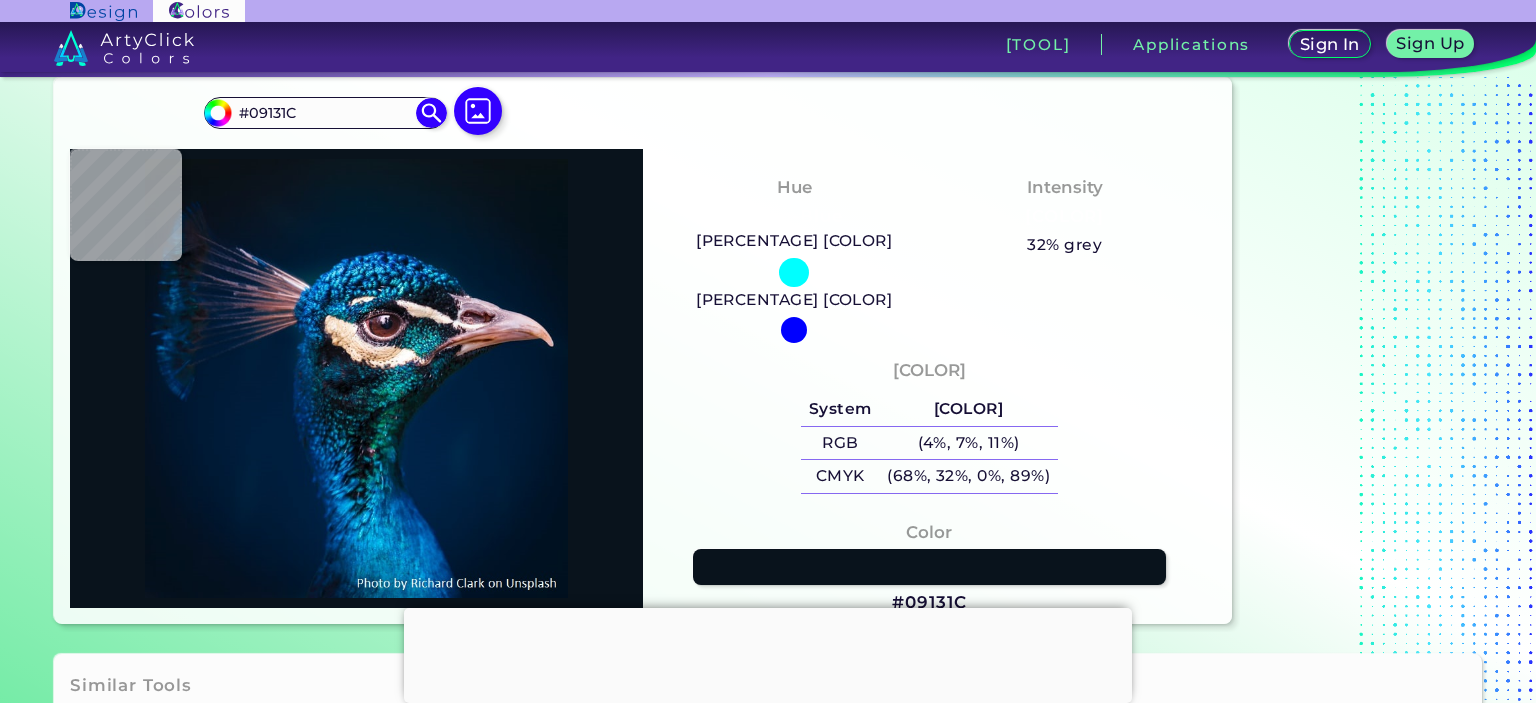 type on "#000000" 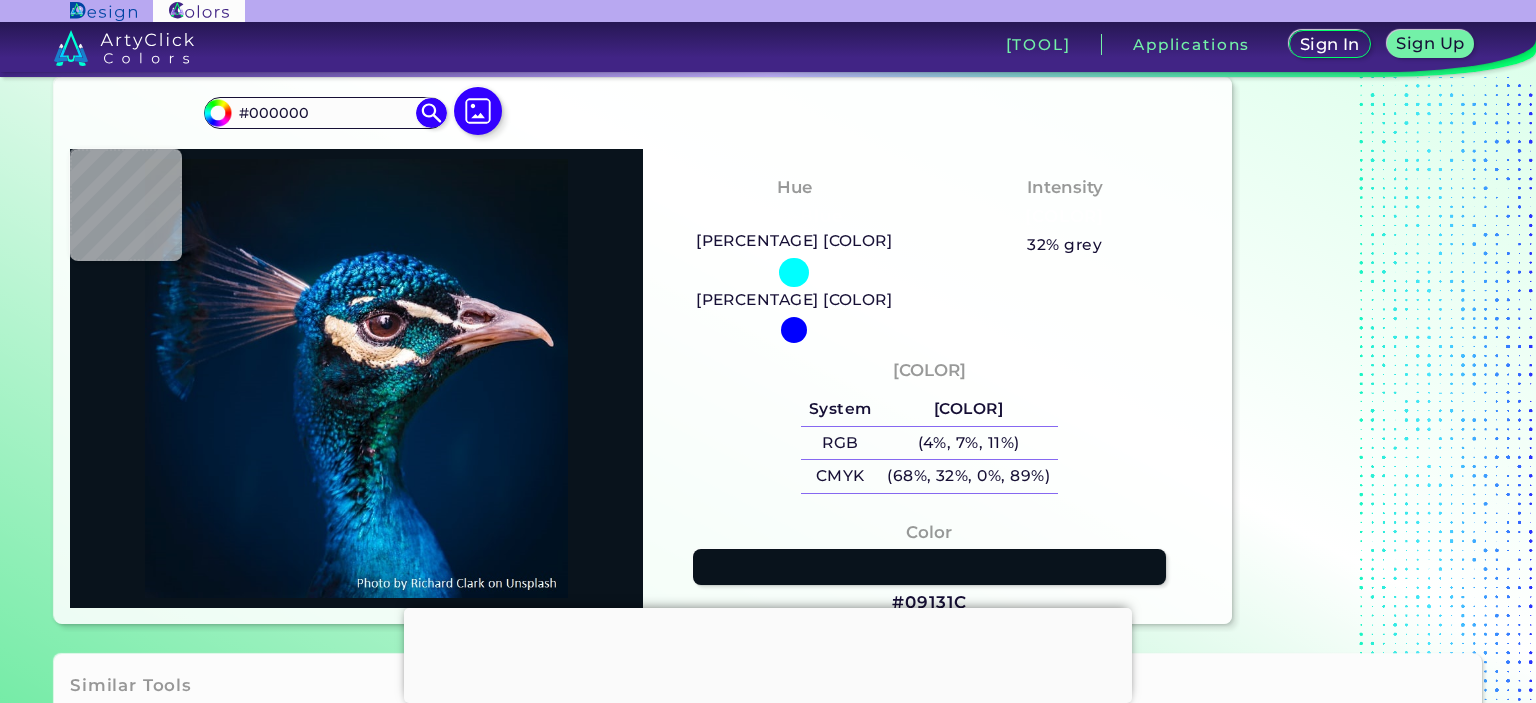 type on "#041119" 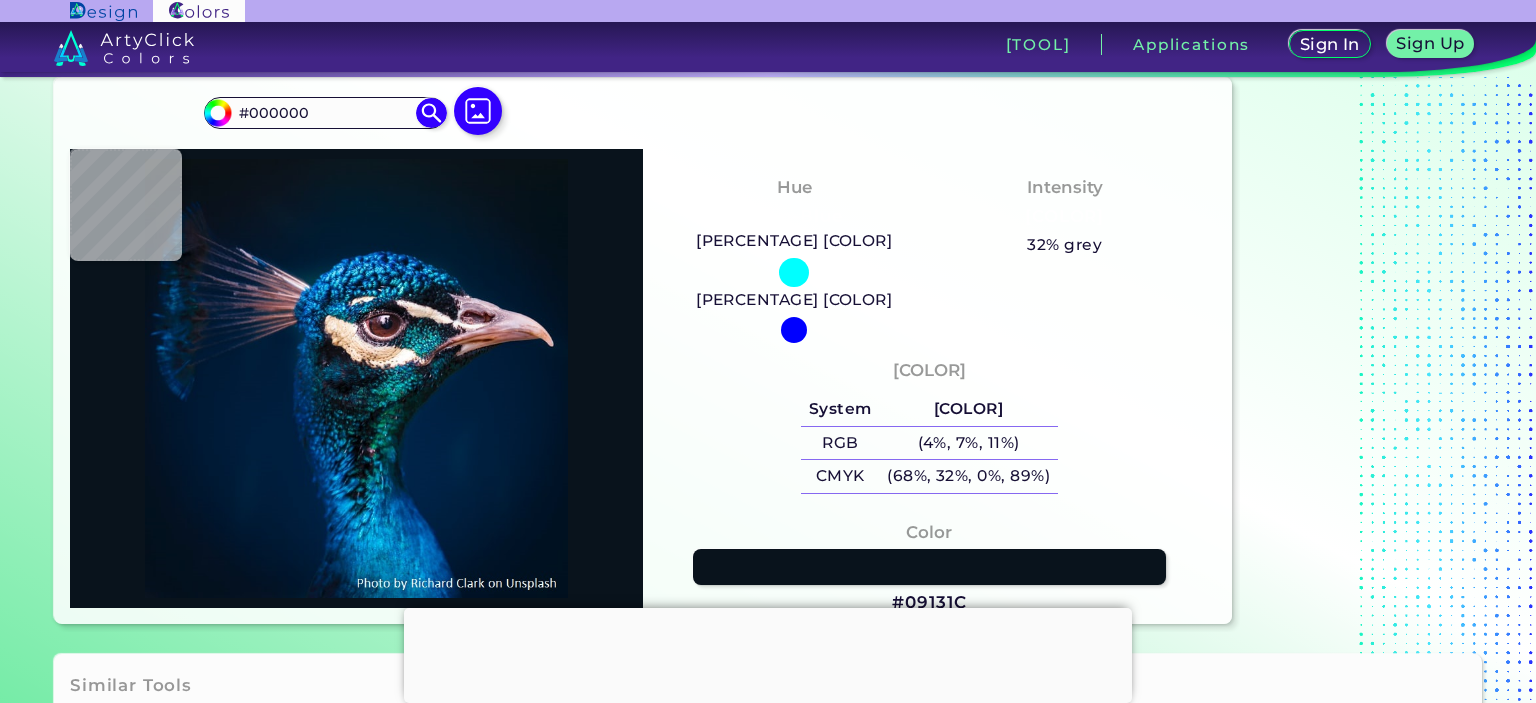 type on "#041119" 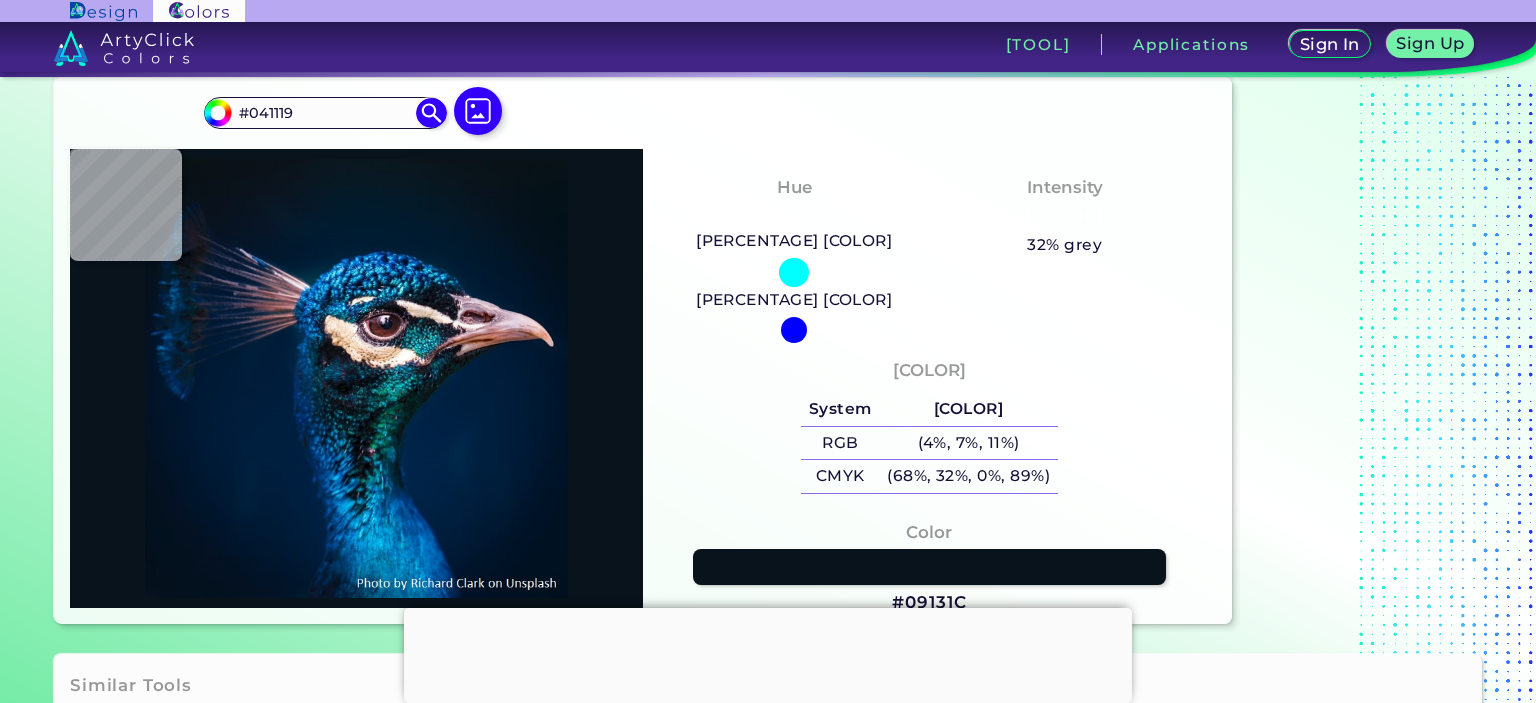 type on "#05121a" 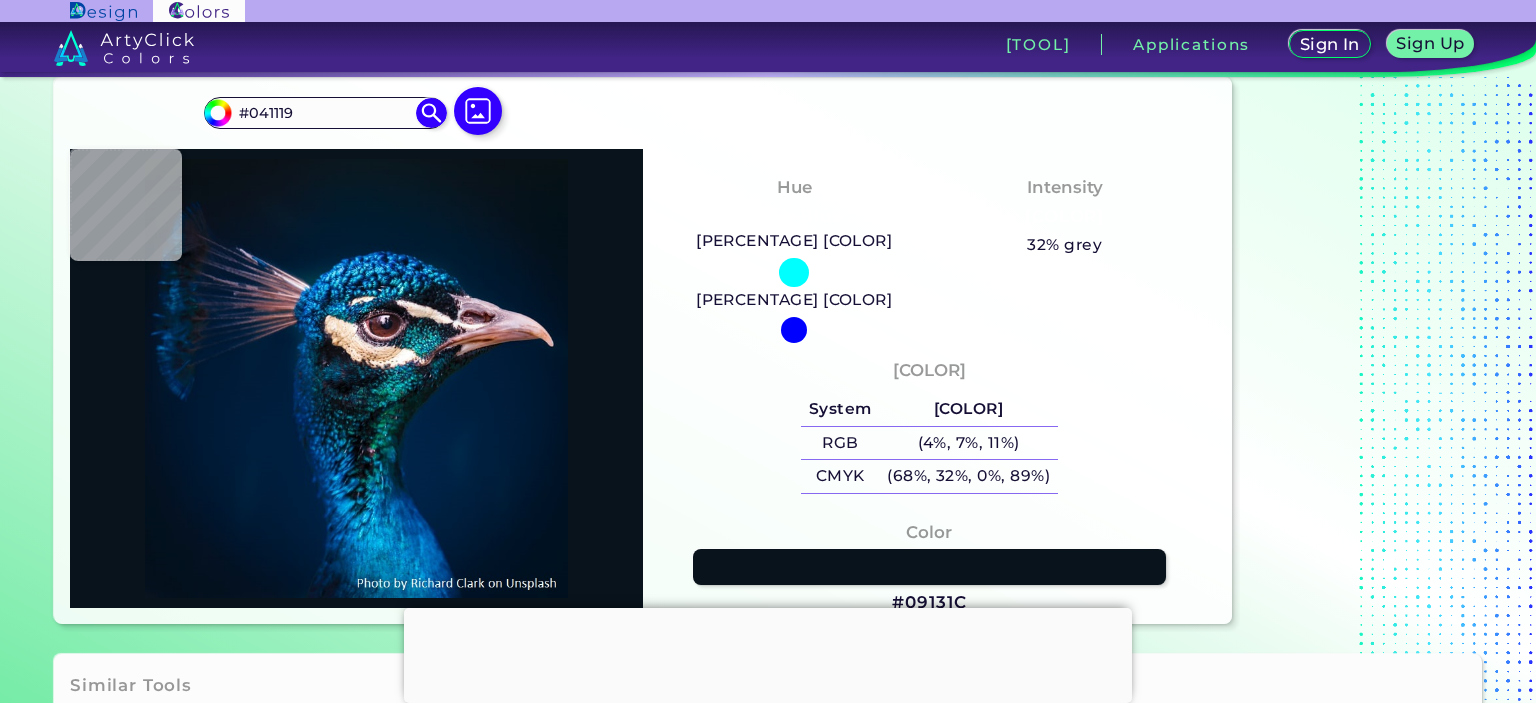 type on "#05121A" 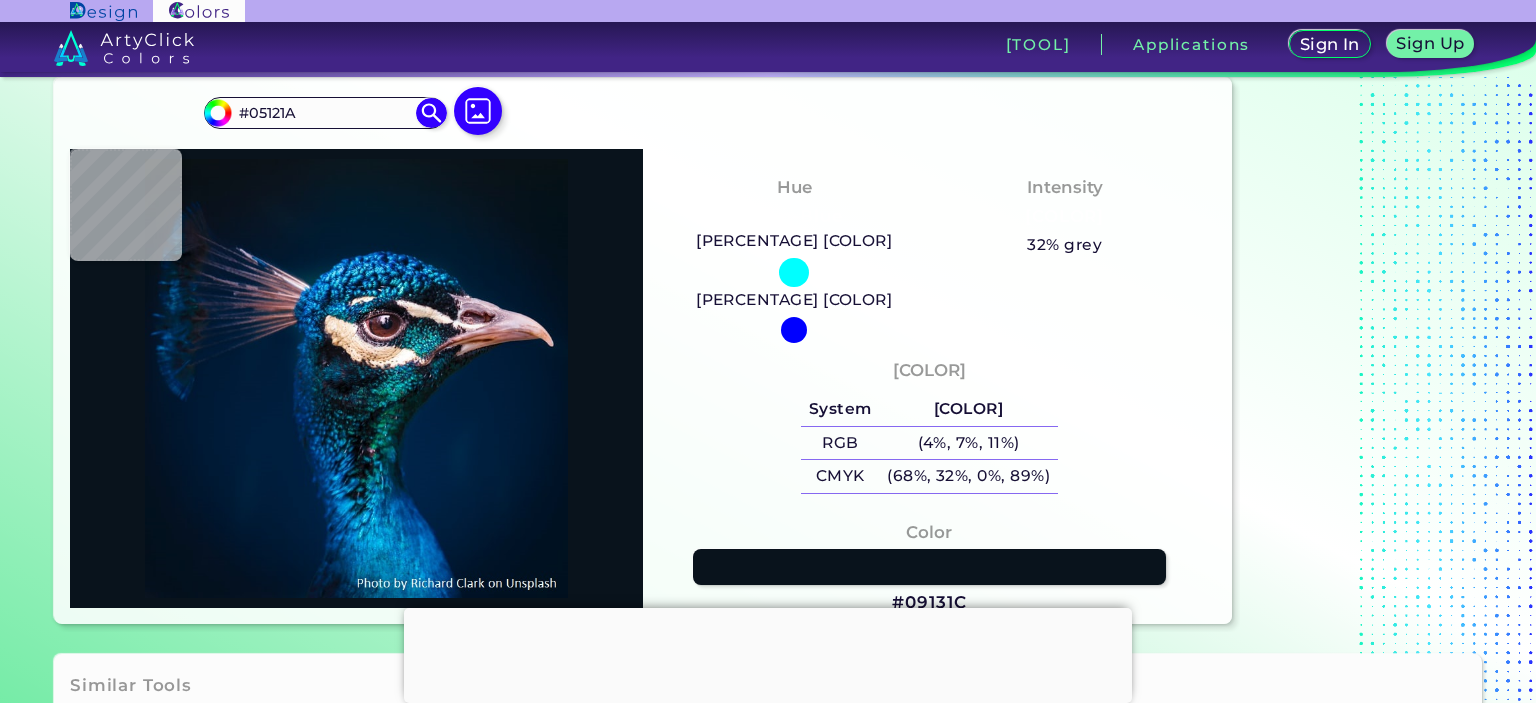 type on "#06121c" 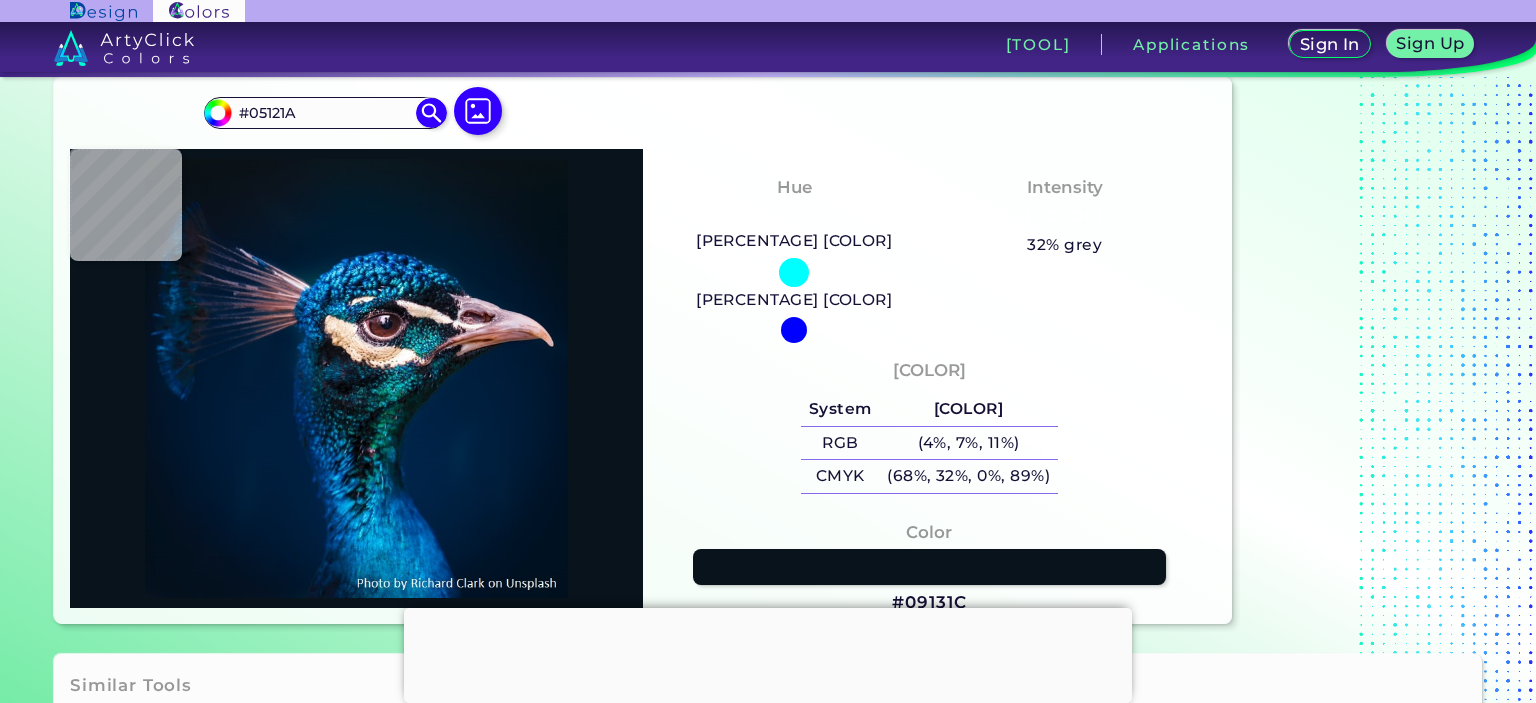type on "#06121C" 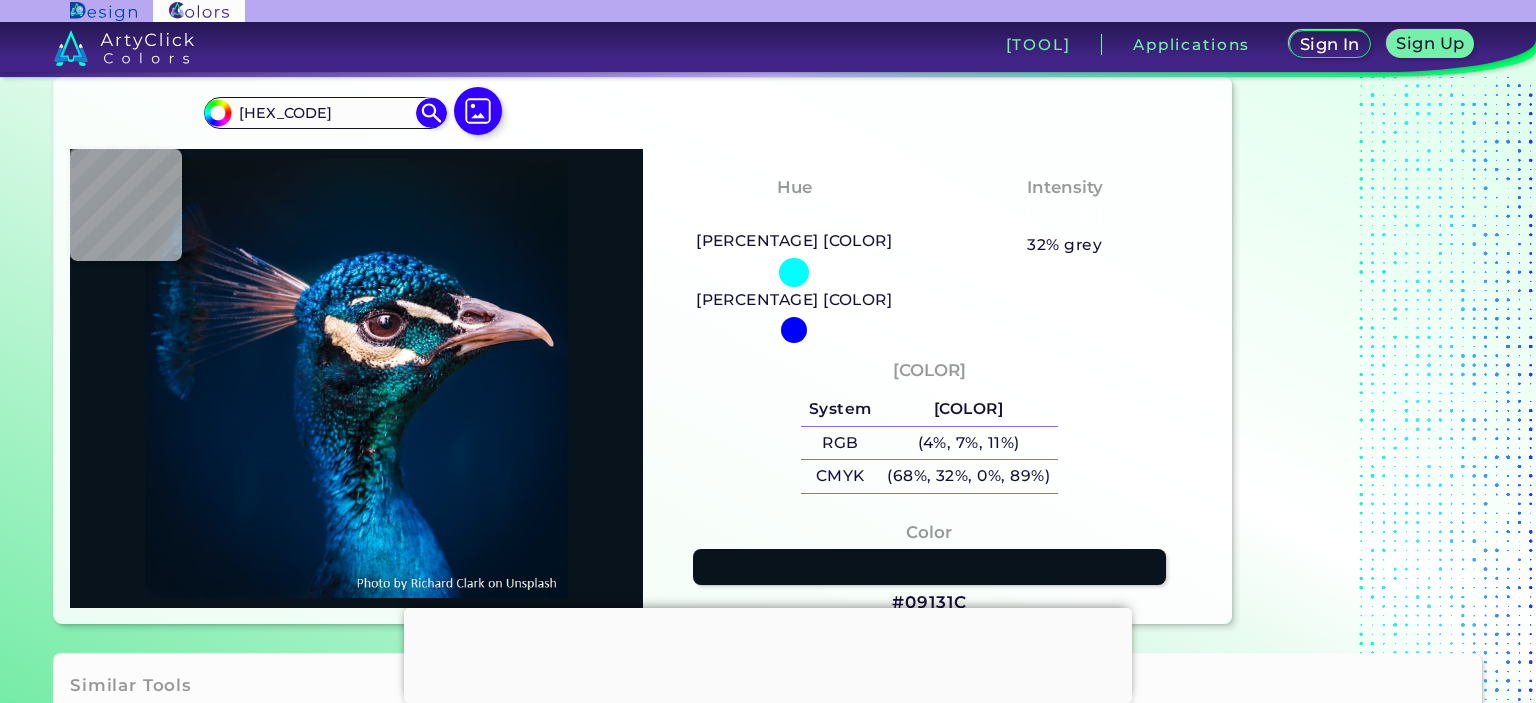 type on "#09111c" 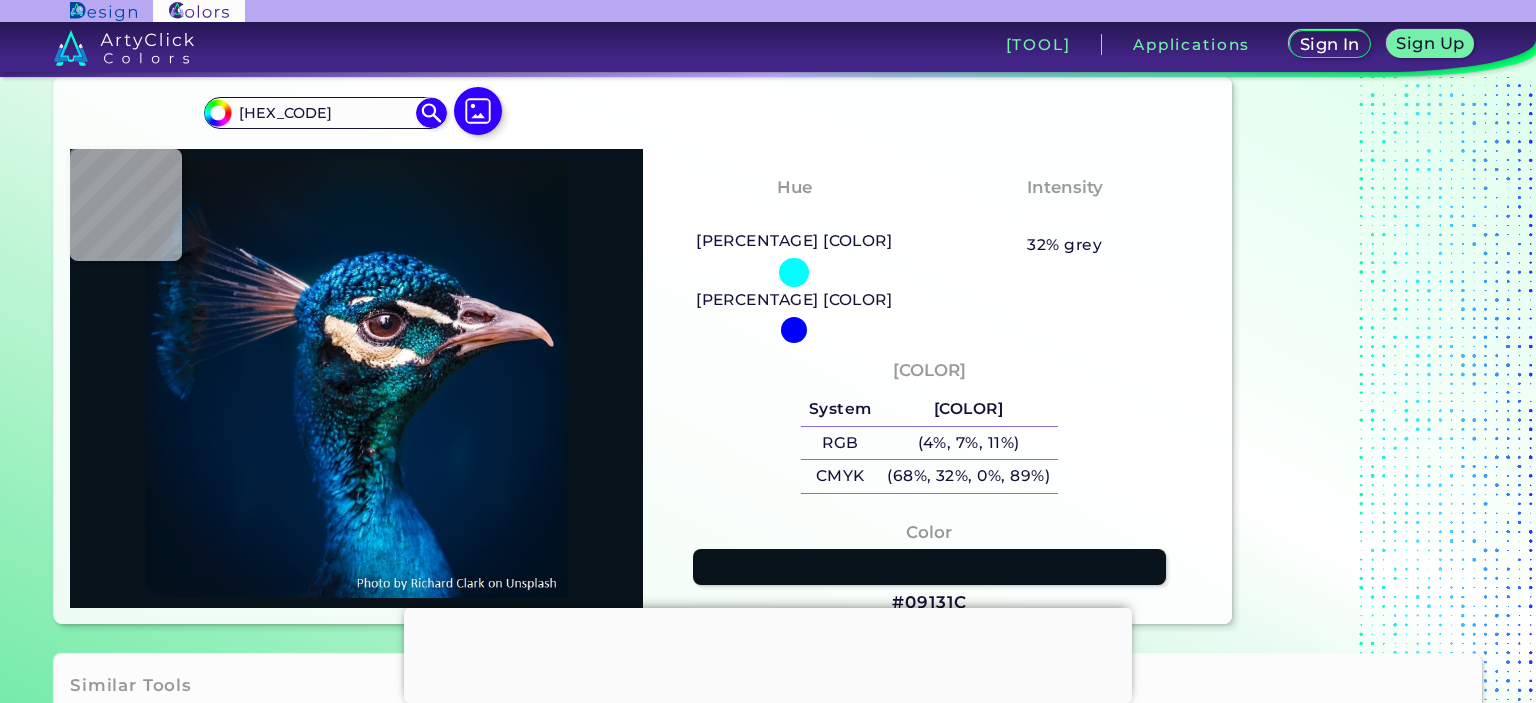 type on "#09111C" 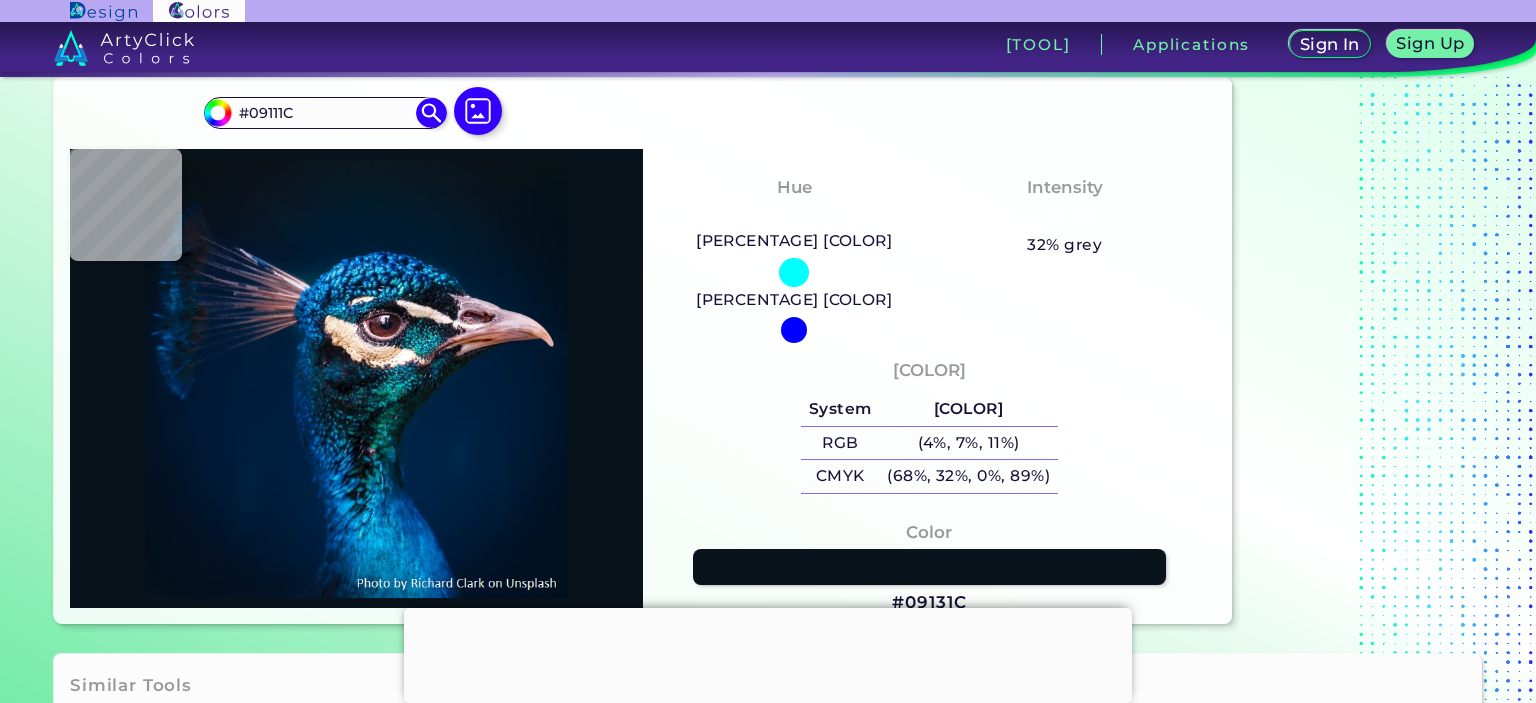type on "#08111c" 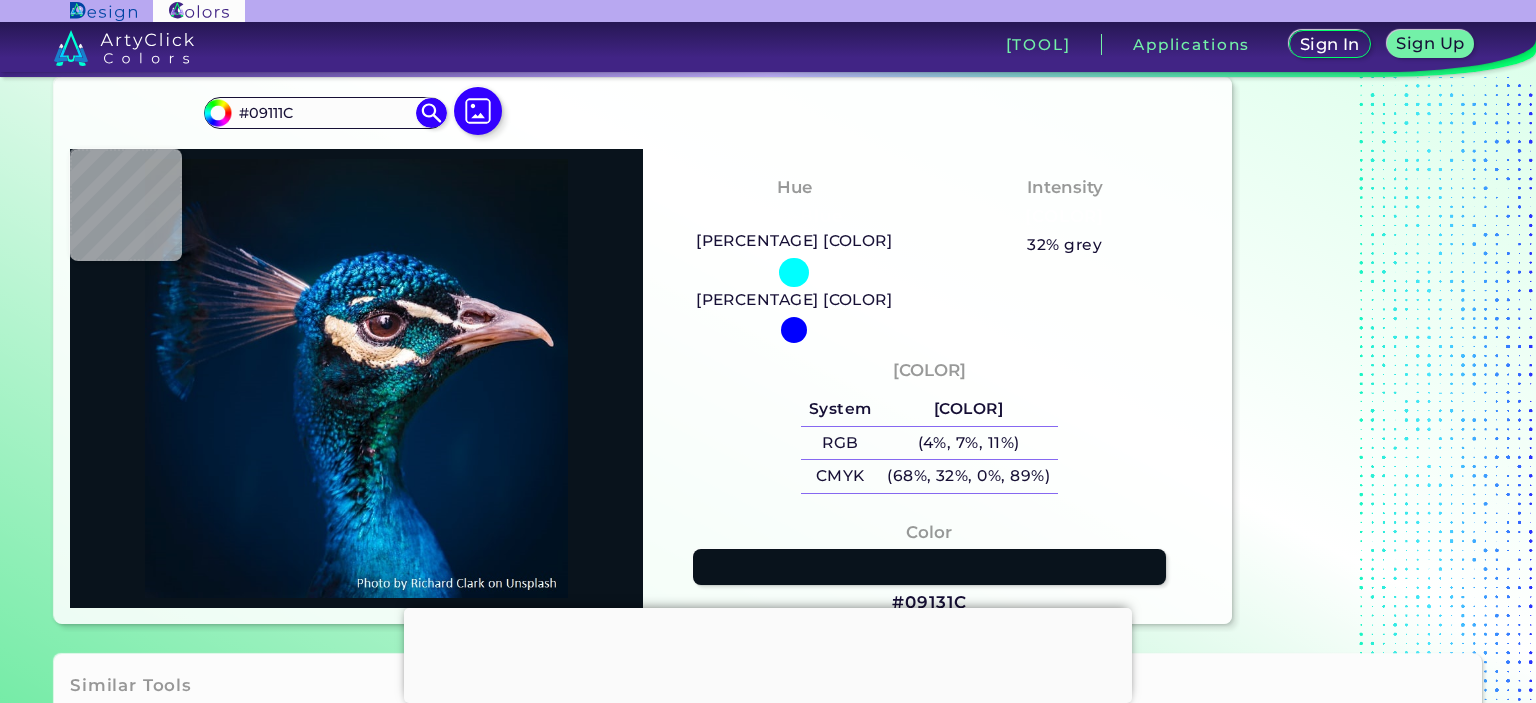 type on "#08111C" 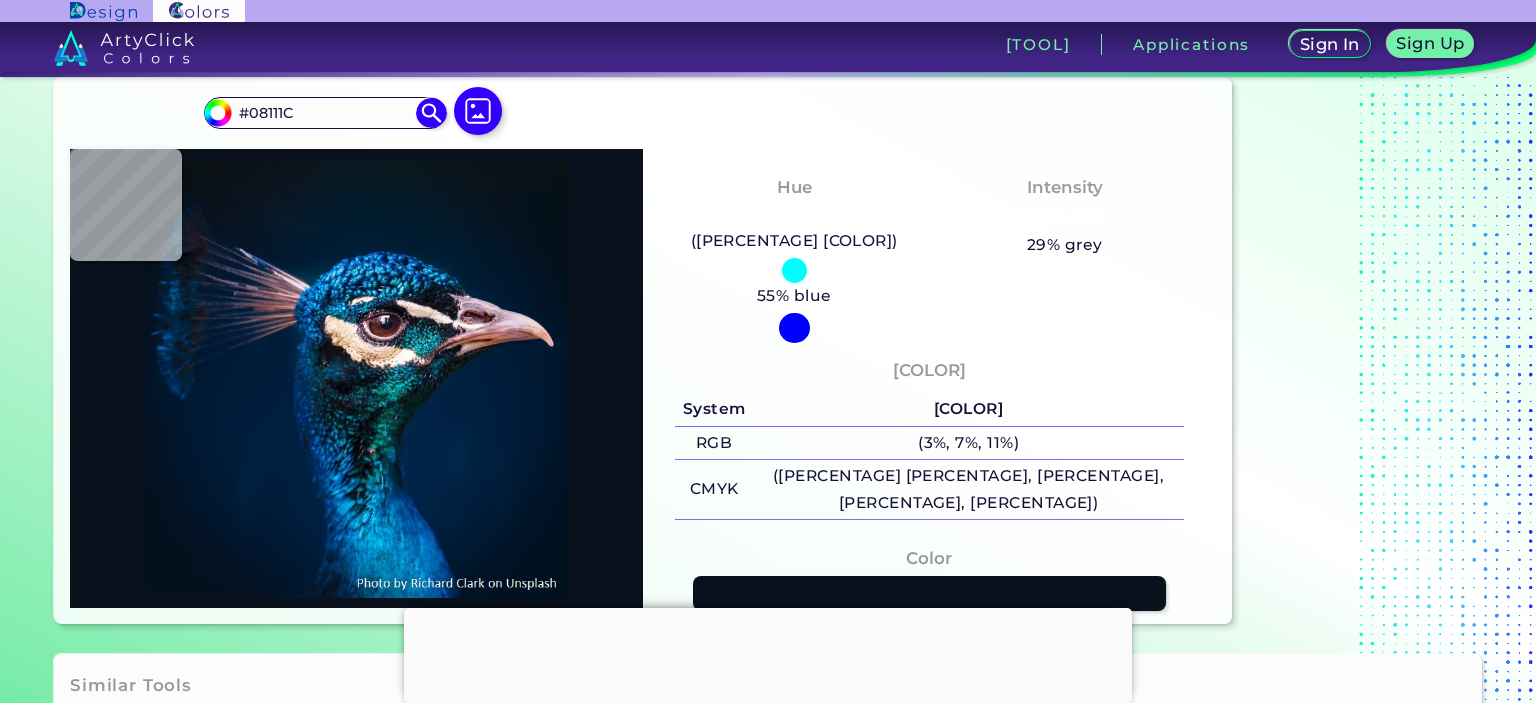 type on "#09131d" 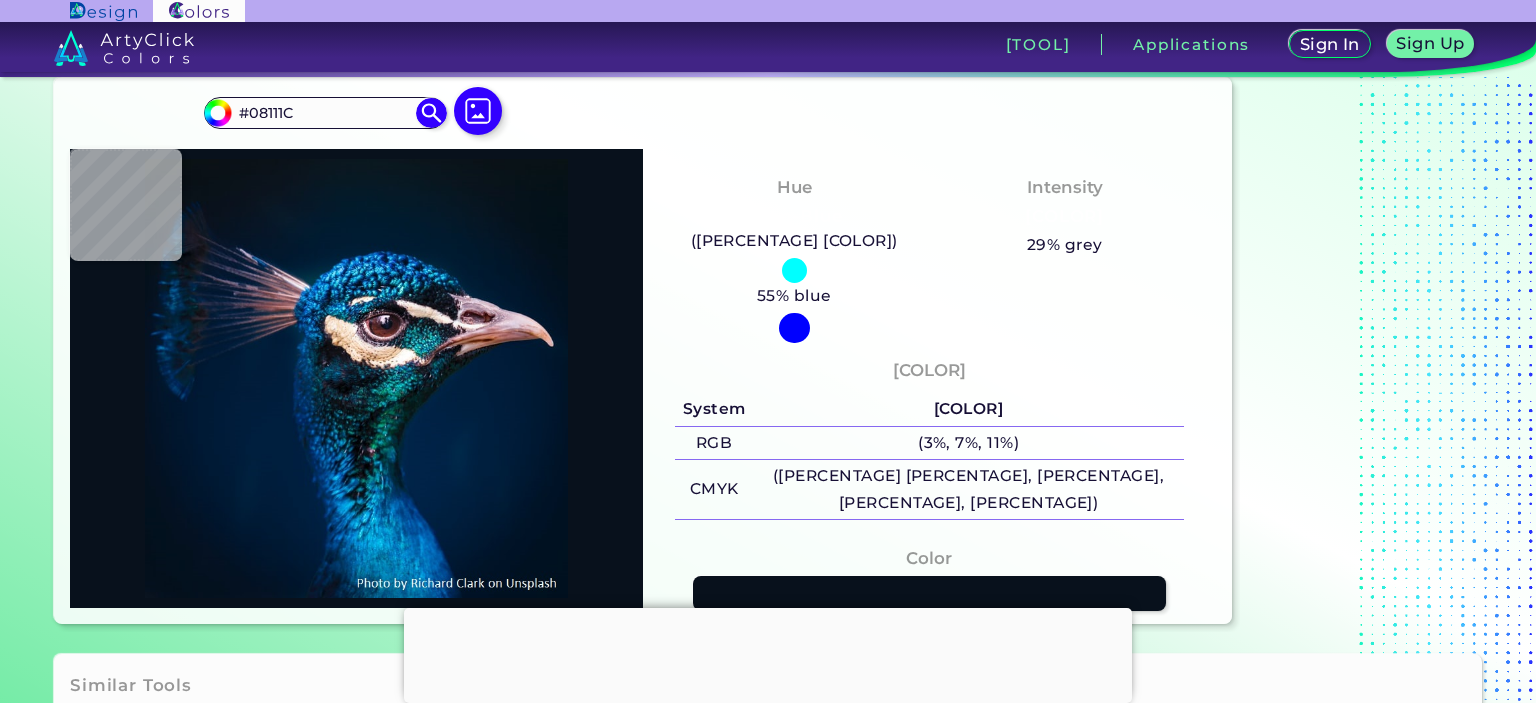 type on "#09131D" 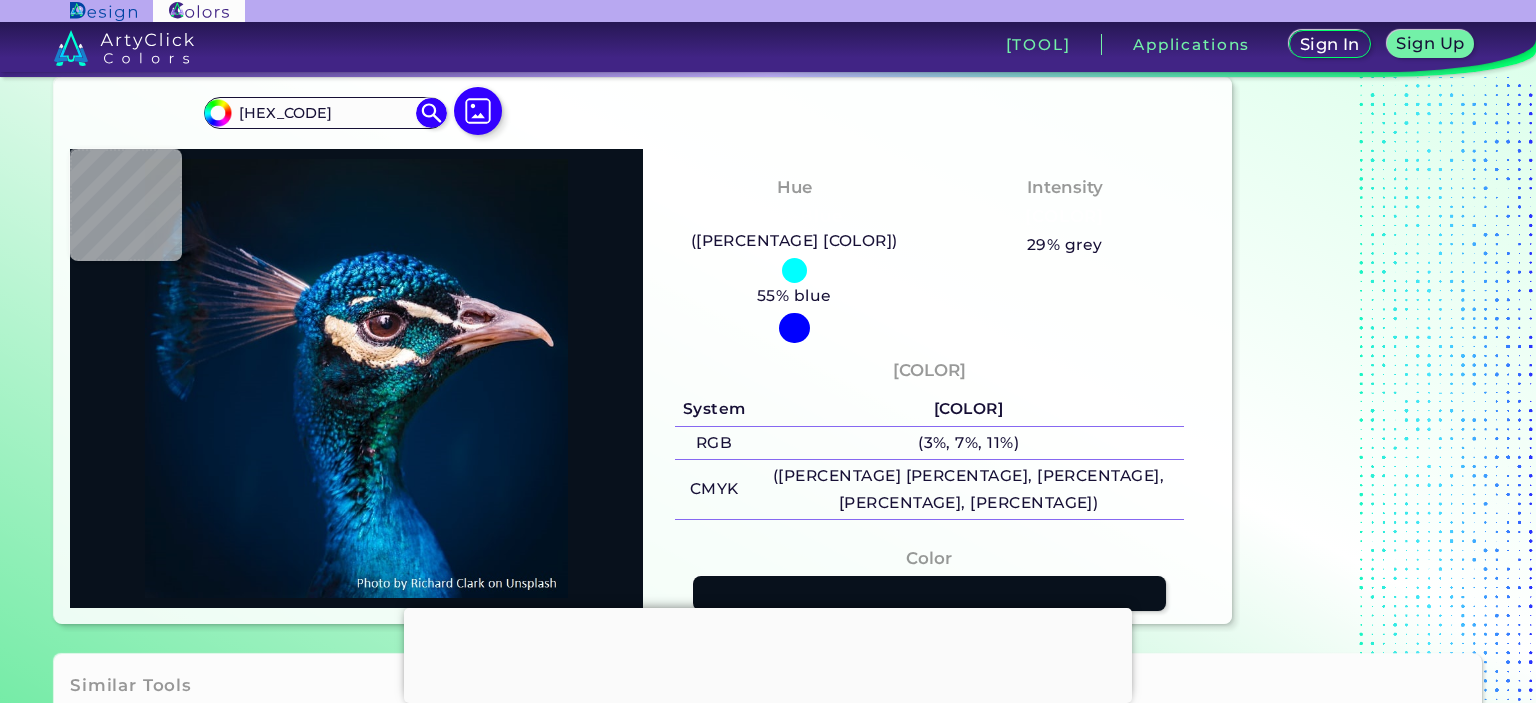 type on "#0a131a" 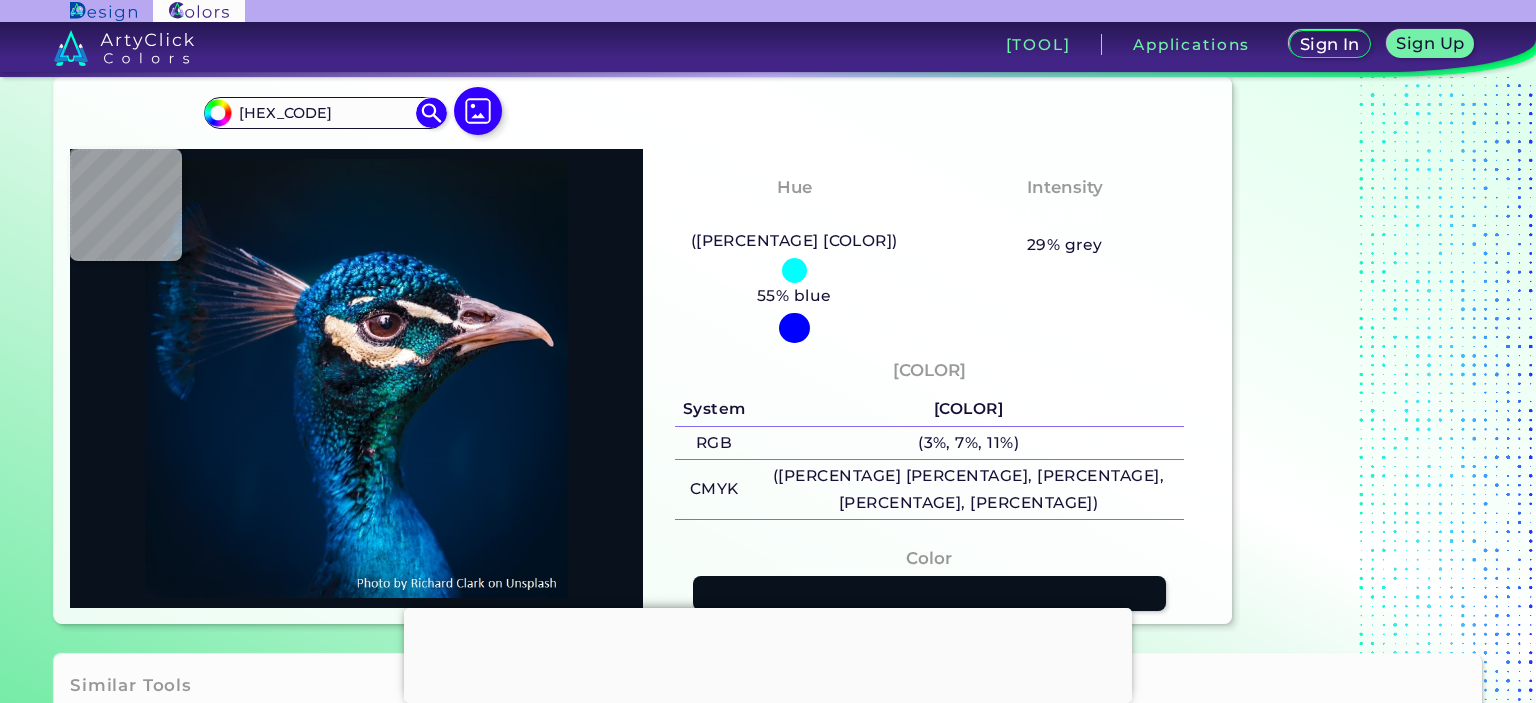 type on "#0A131A" 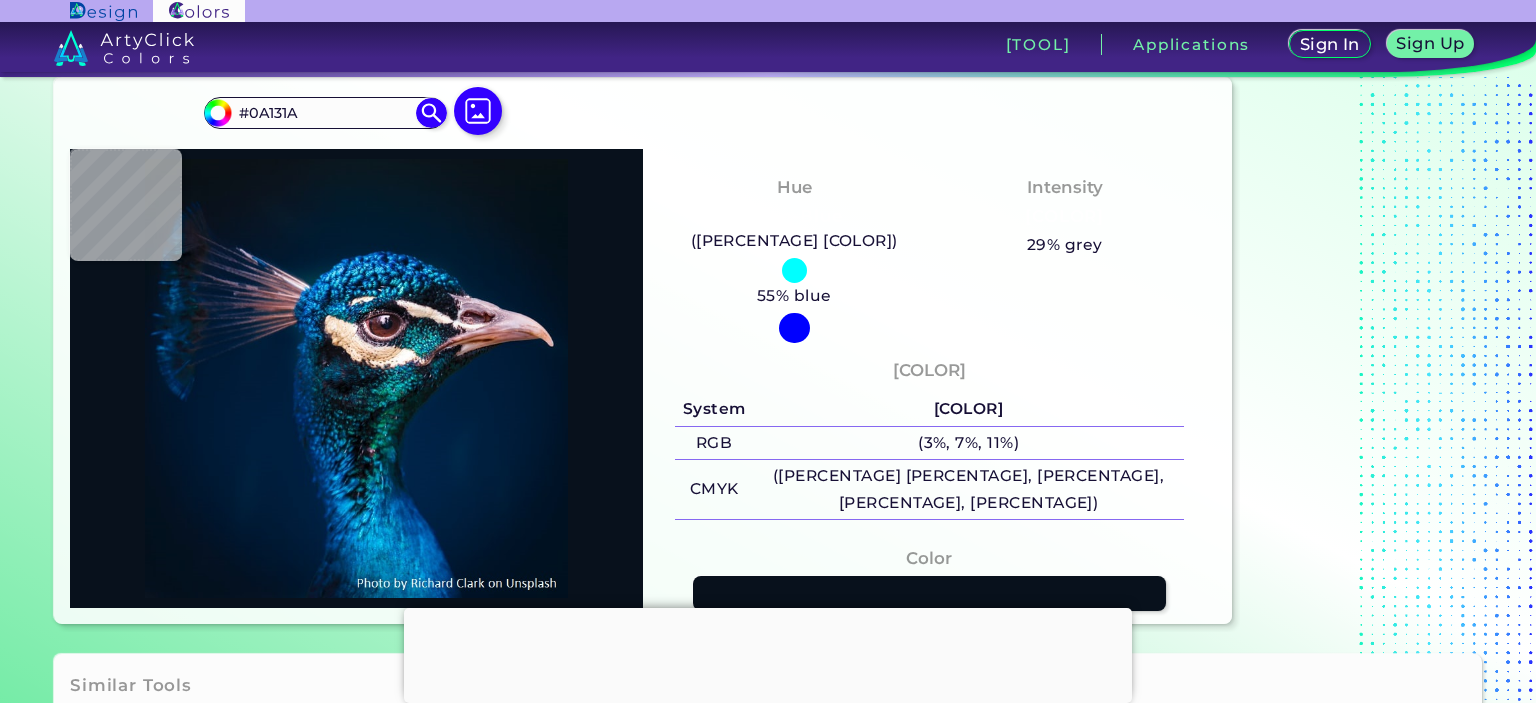 type on "#0a1117" 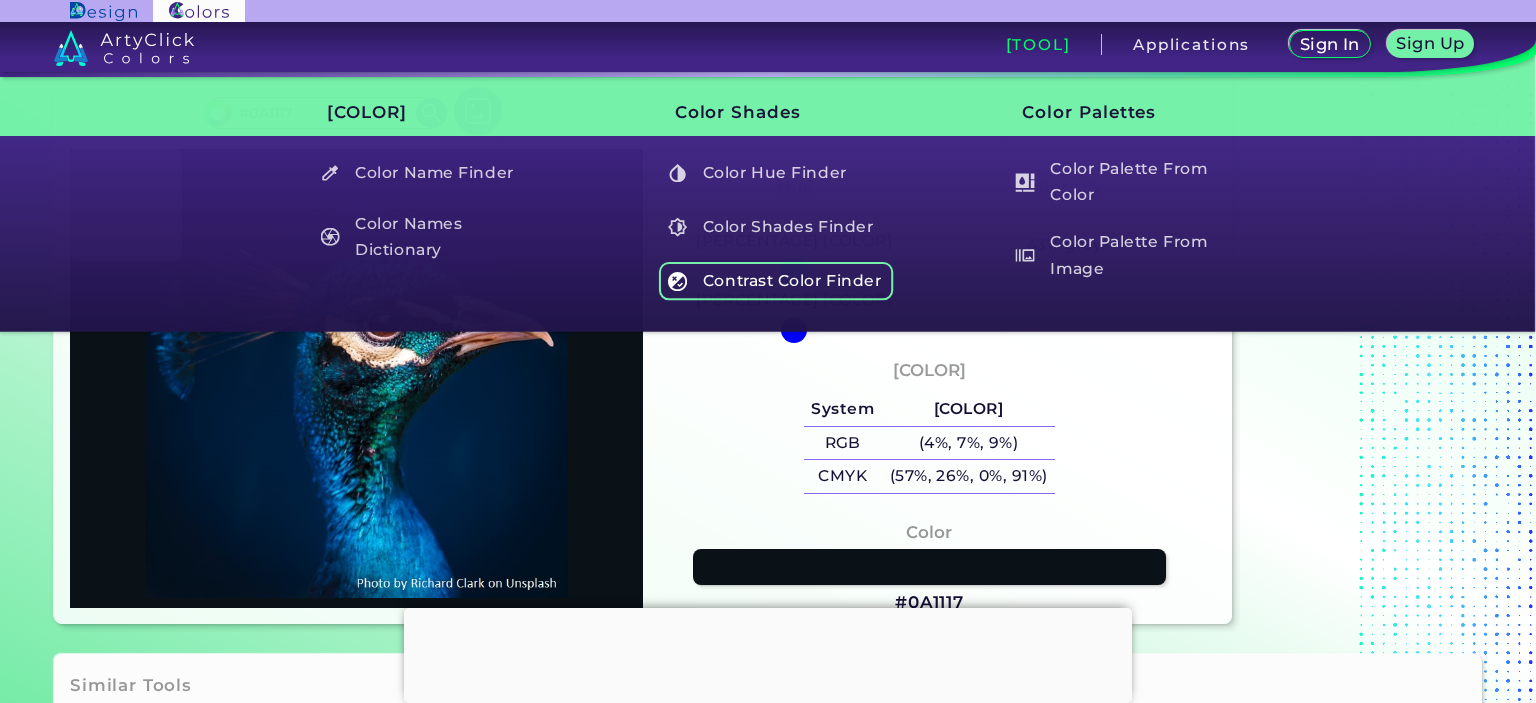 click on "Contrast Color Finder" at bounding box center (776, 281) 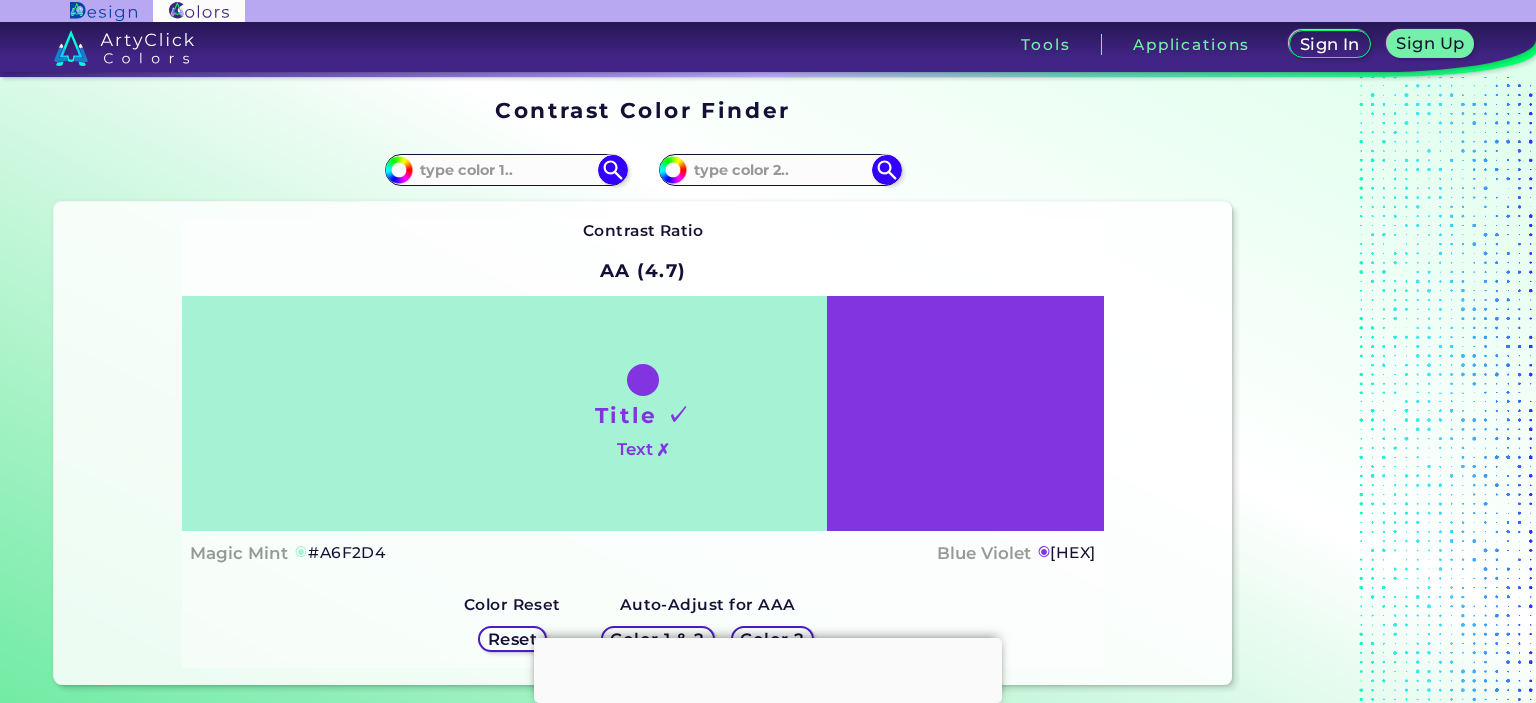 scroll, scrollTop: 0, scrollLeft: 0, axis: both 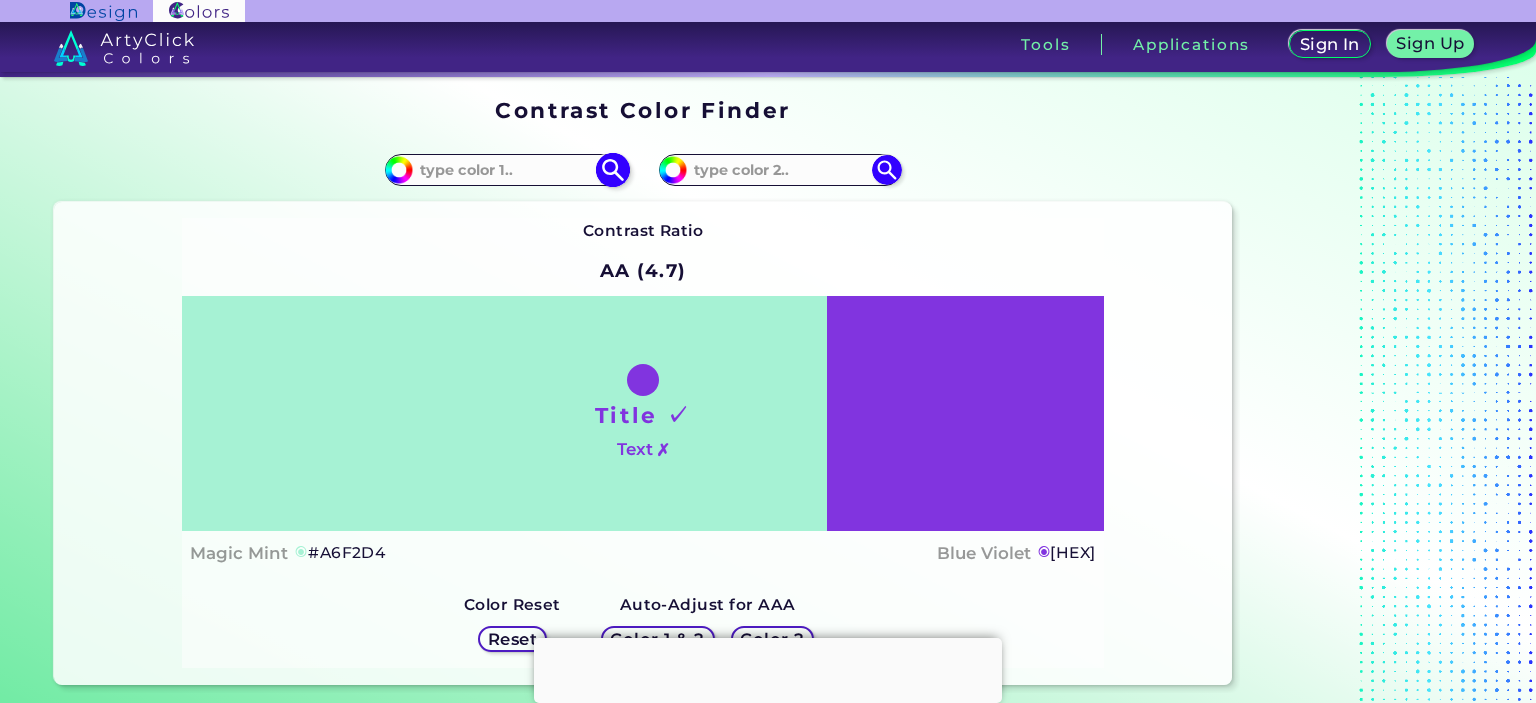 paste on "[HEX]" 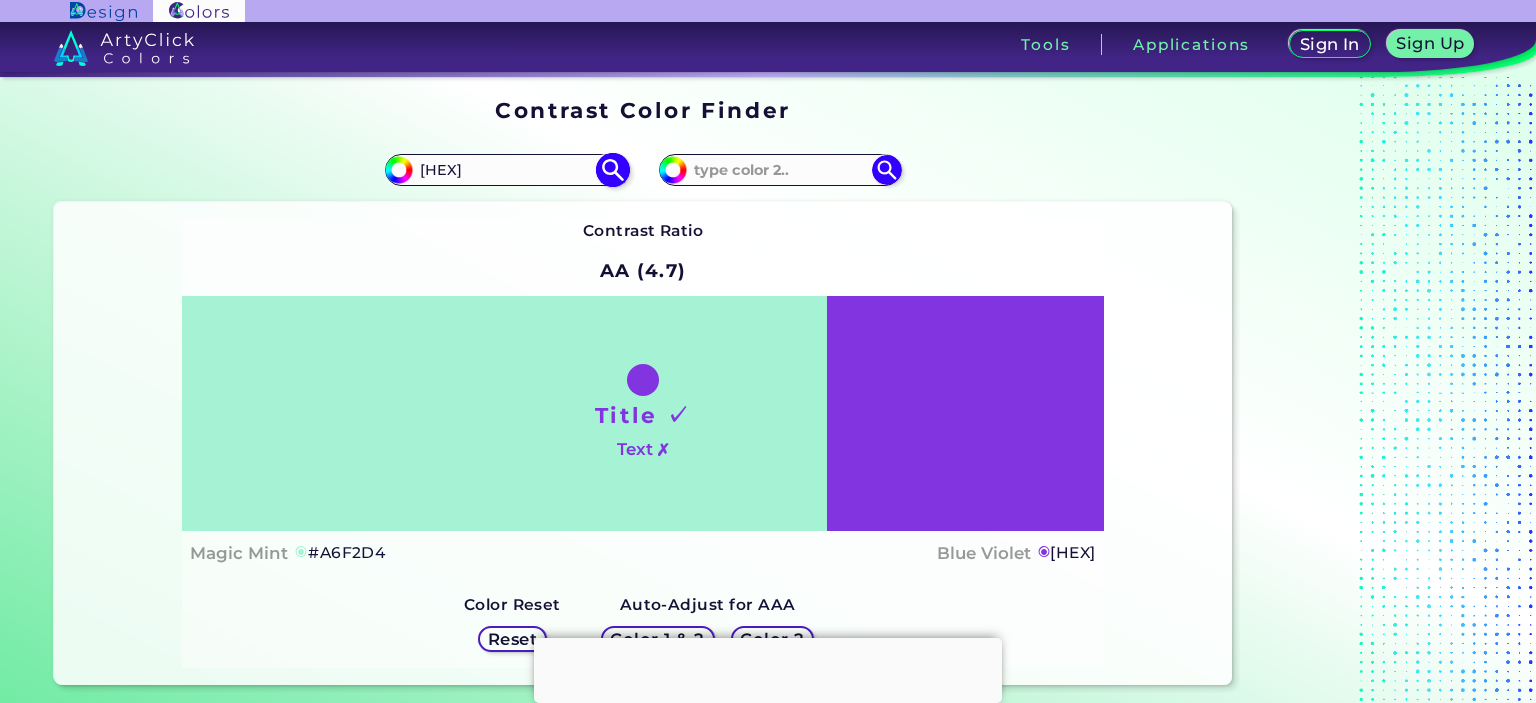 type on "[HEX]" 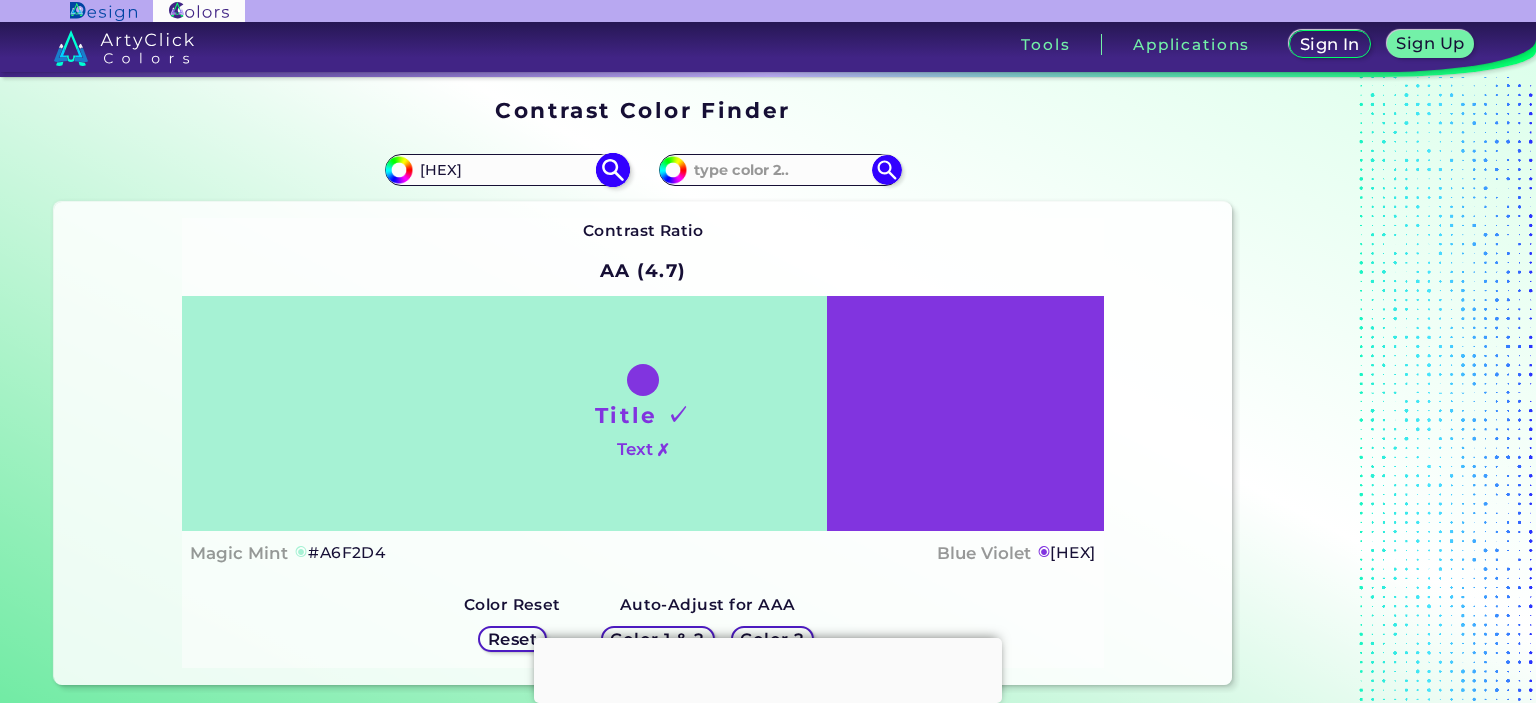 click at bounding box center (612, 169) 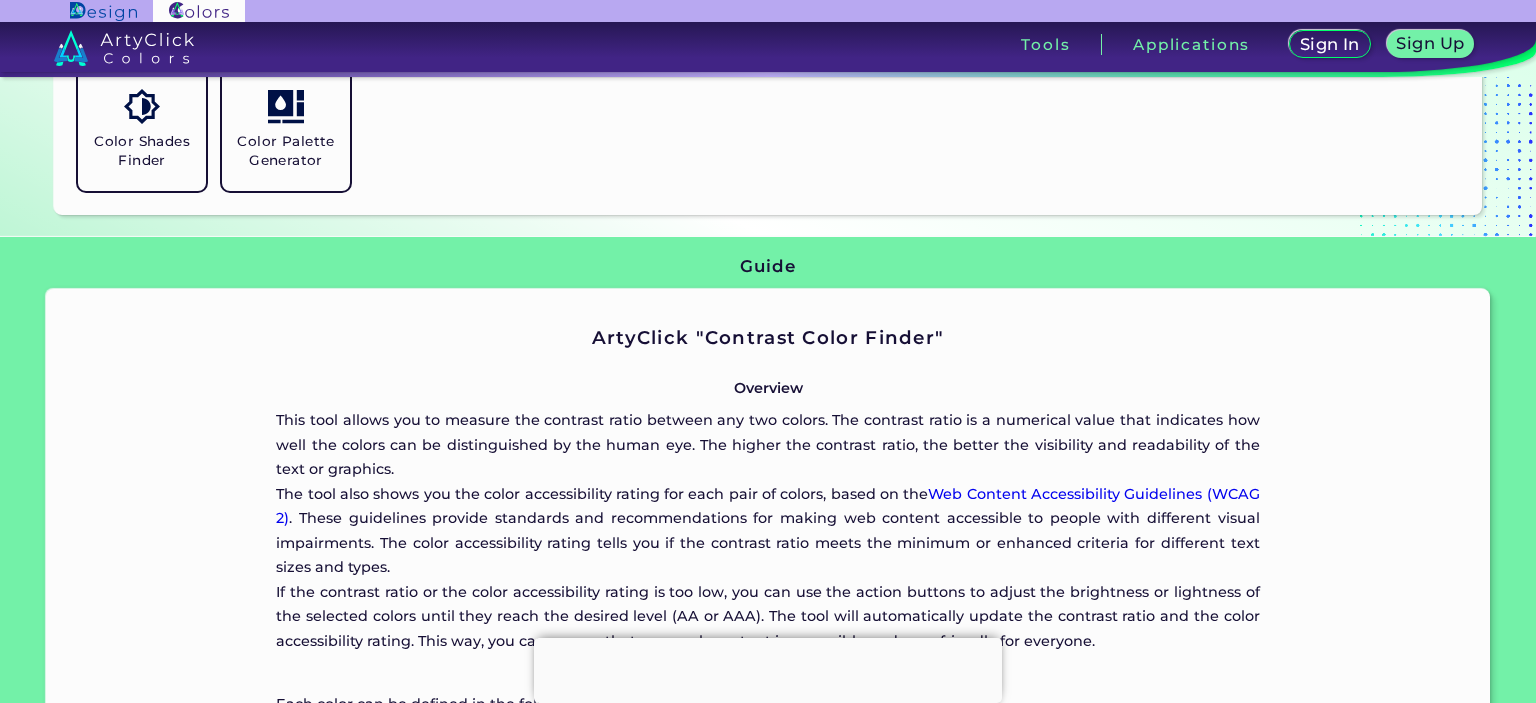 scroll, scrollTop: 741, scrollLeft: 0, axis: vertical 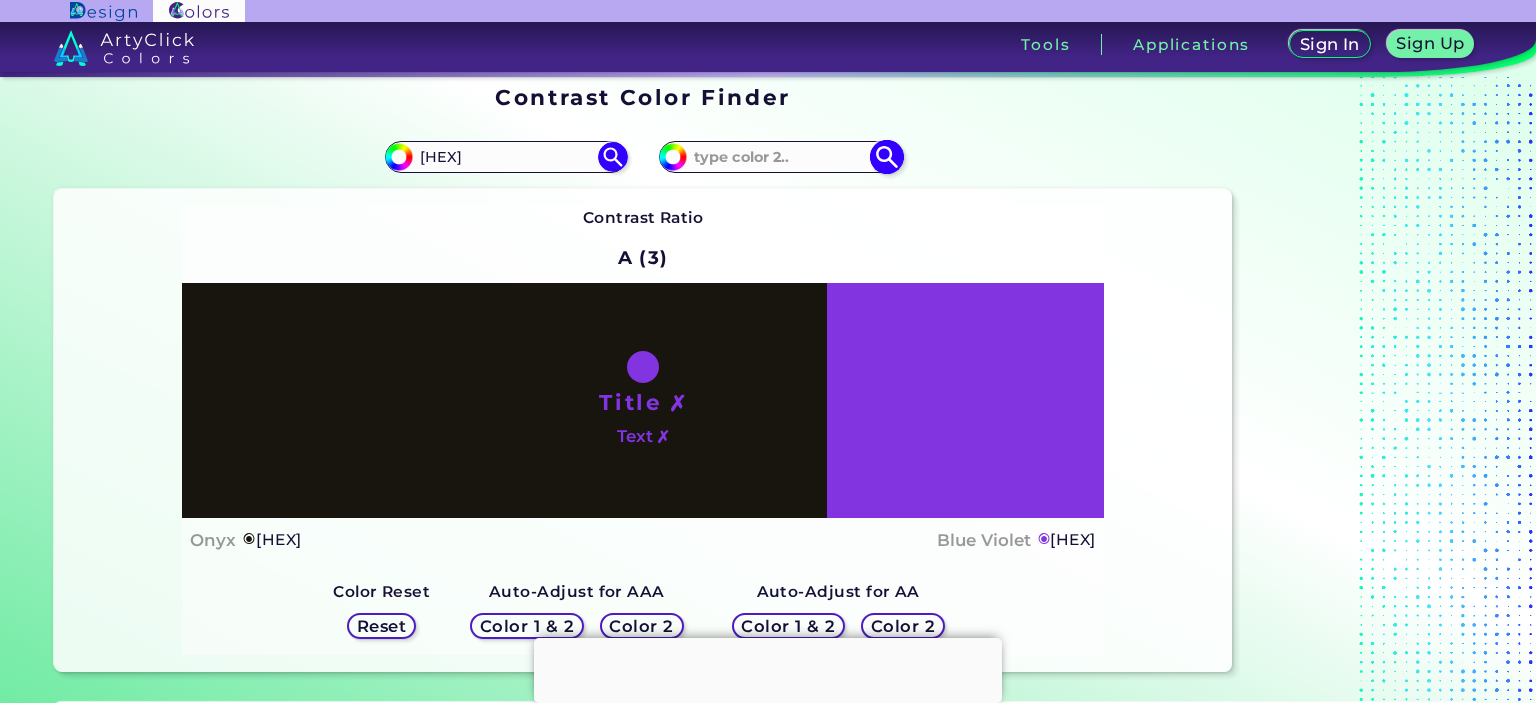click at bounding box center [780, 156] 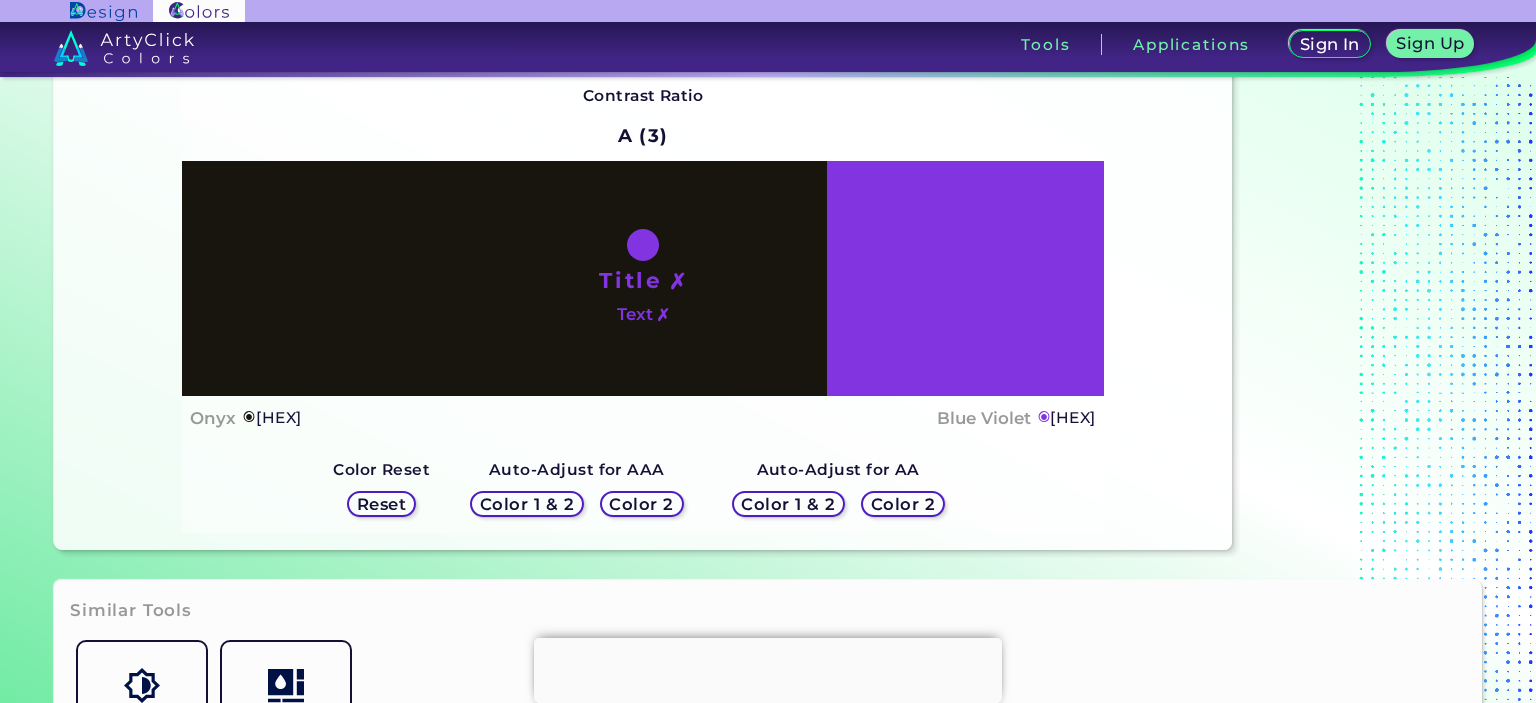 scroll, scrollTop: 138, scrollLeft: 0, axis: vertical 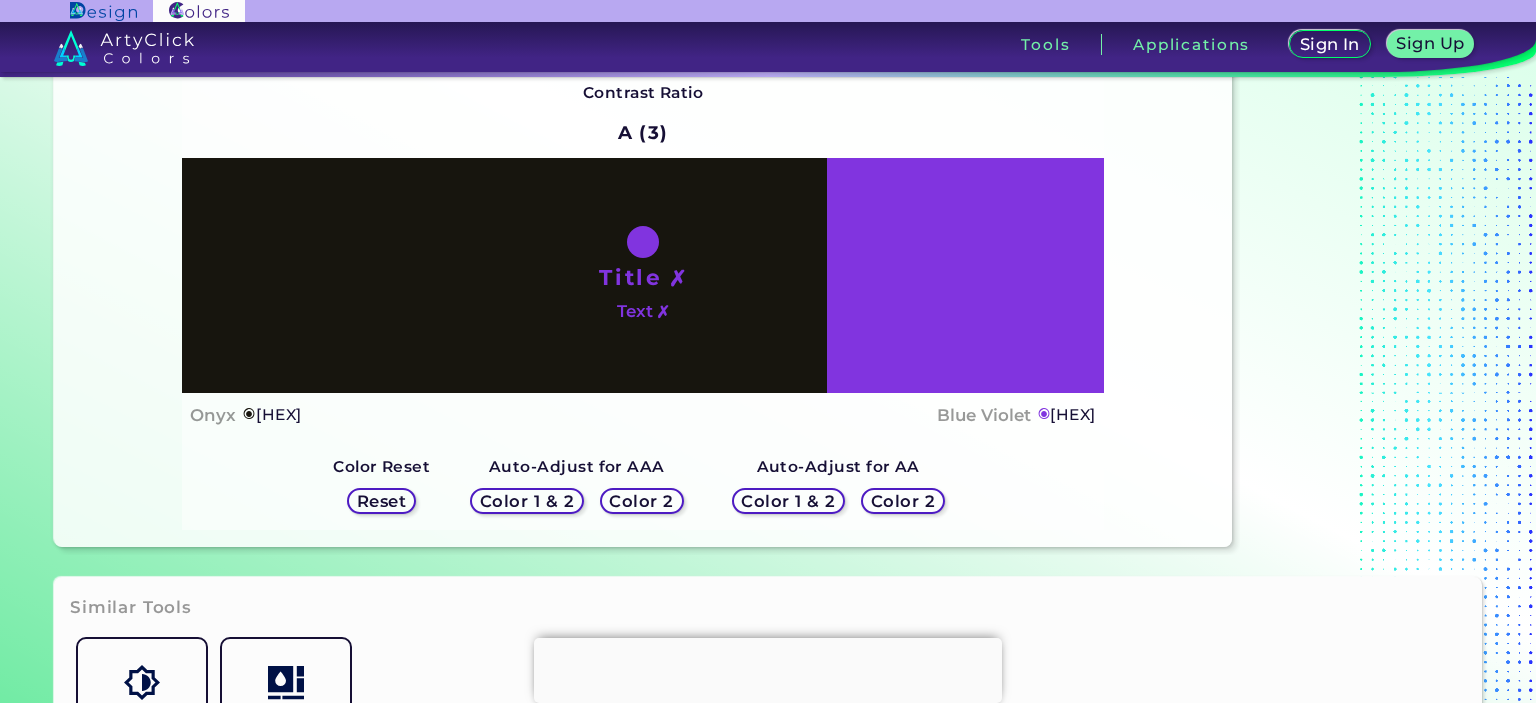 click on "Color 1 & 2" at bounding box center [788, 501] 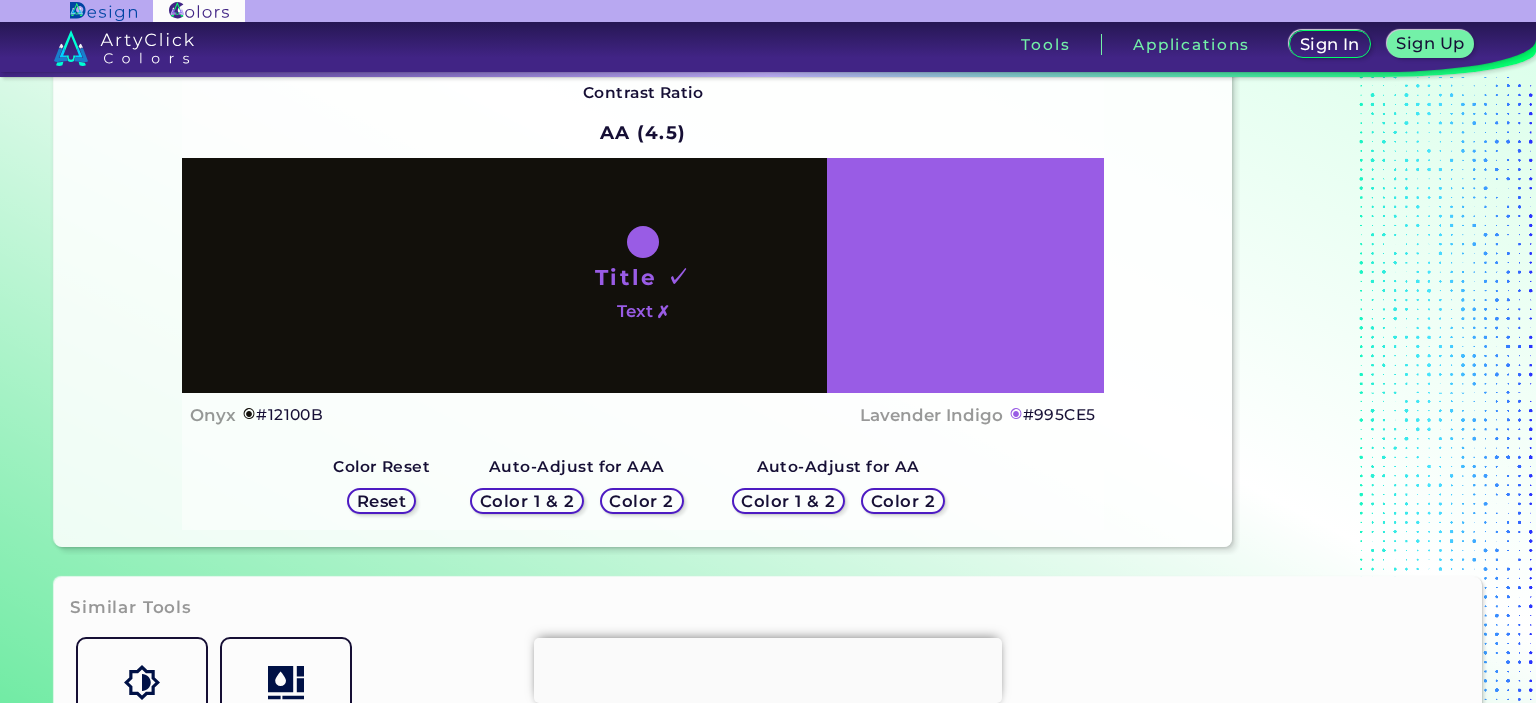 scroll, scrollTop: 0, scrollLeft: 0, axis: both 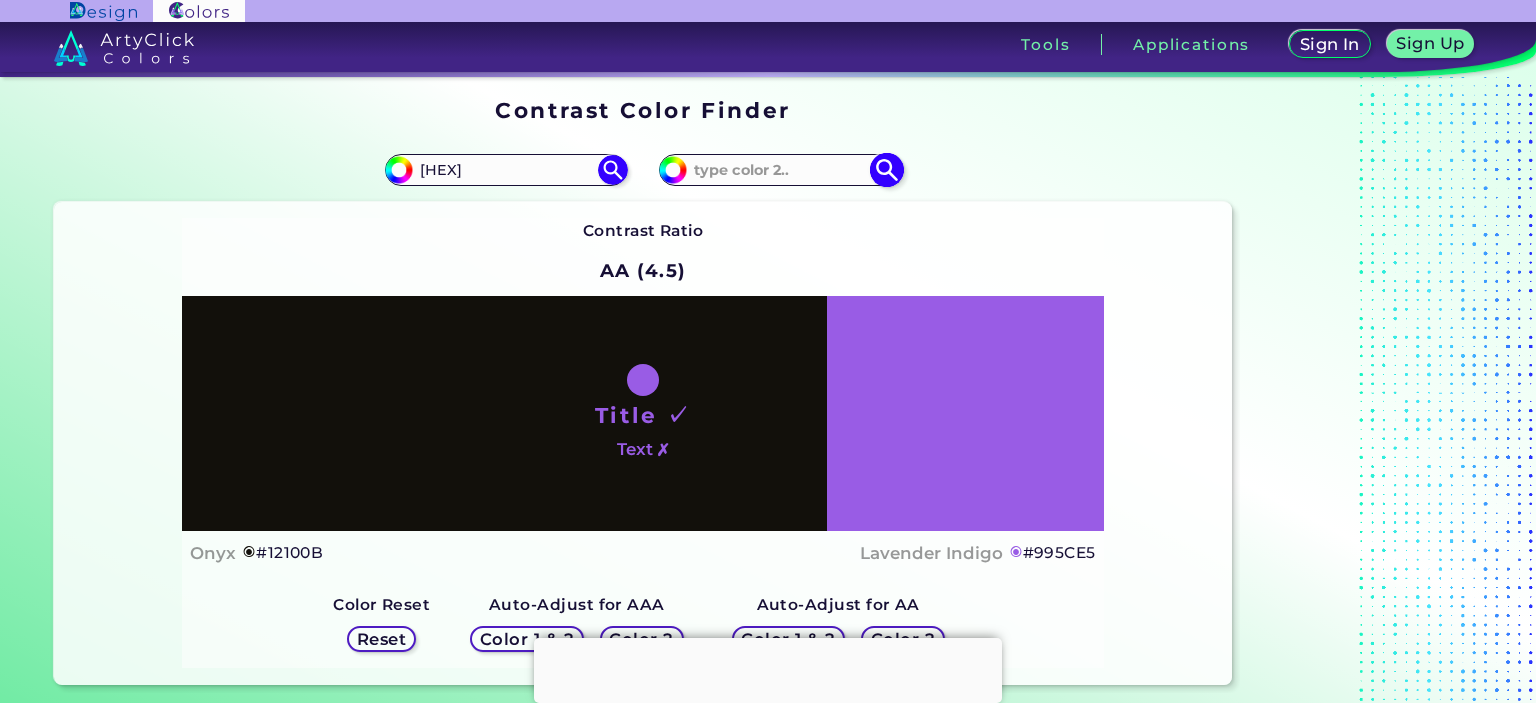 click at bounding box center (780, 169) 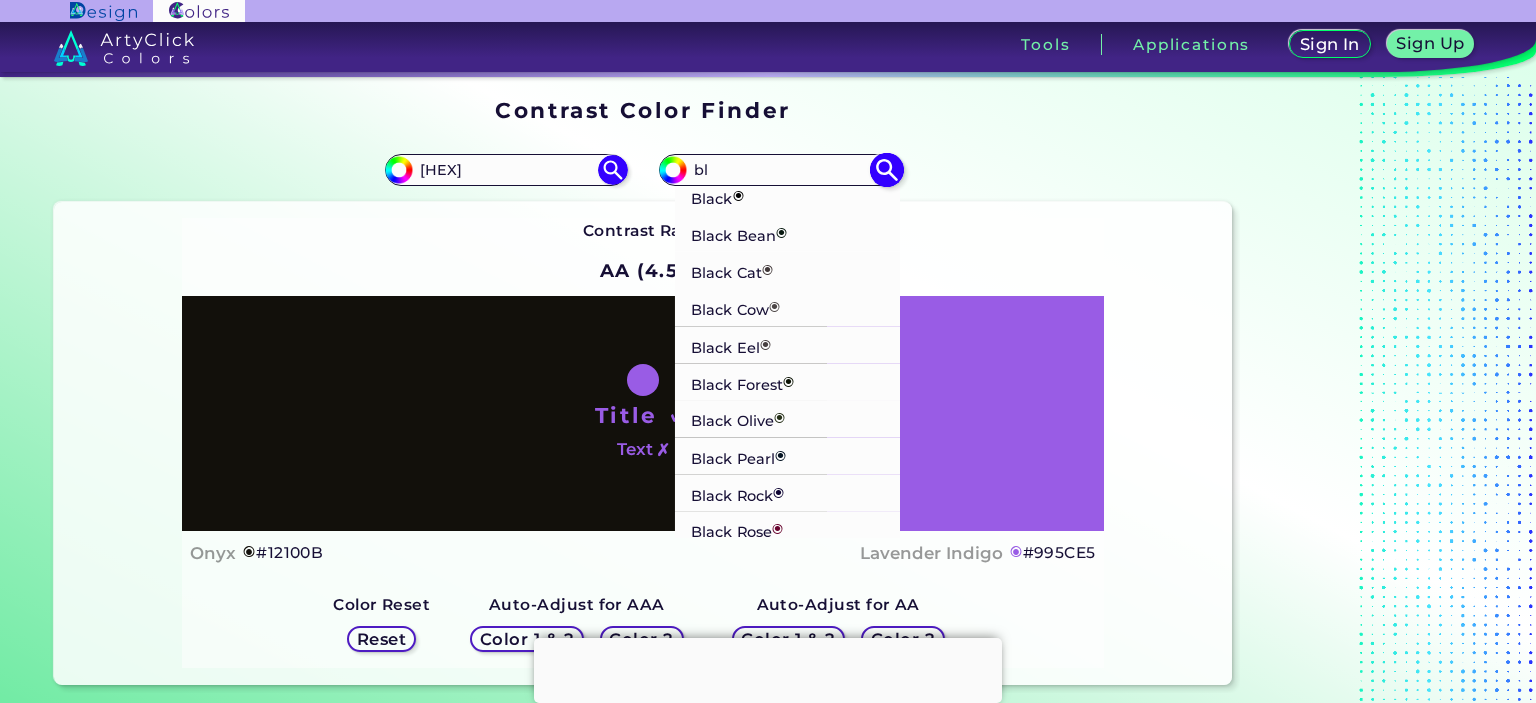 type on "bl" 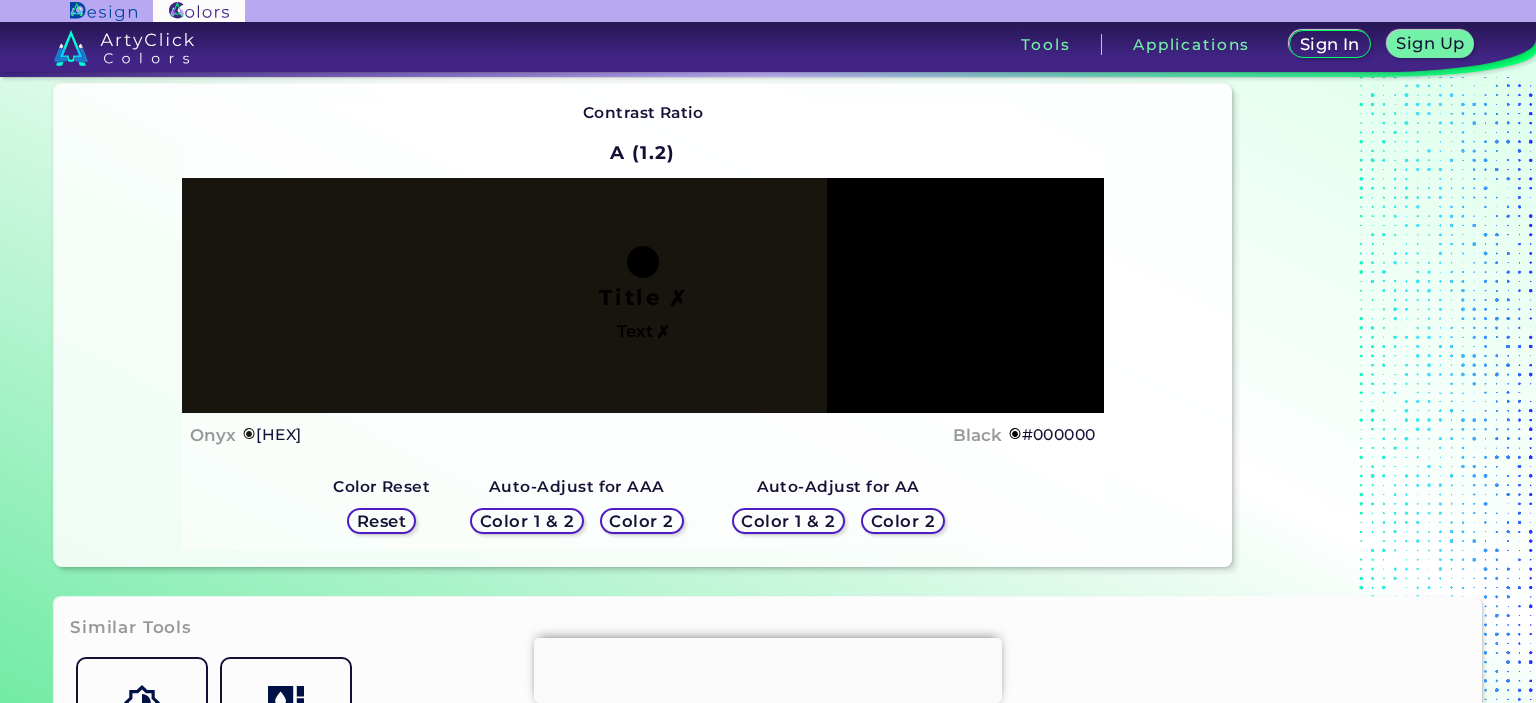 scroll, scrollTop: 47, scrollLeft: 0, axis: vertical 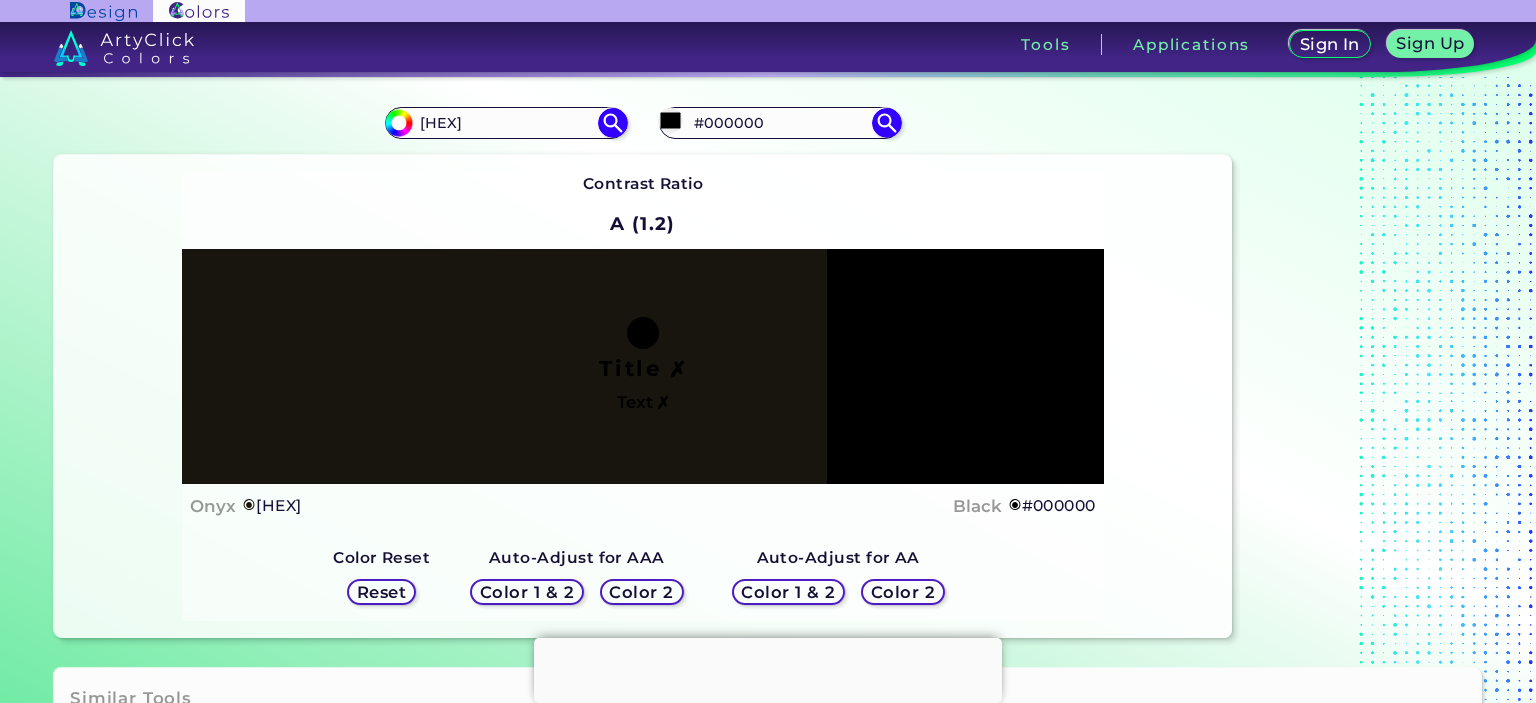 click on "Color 1 & 2" at bounding box center [788, 592] 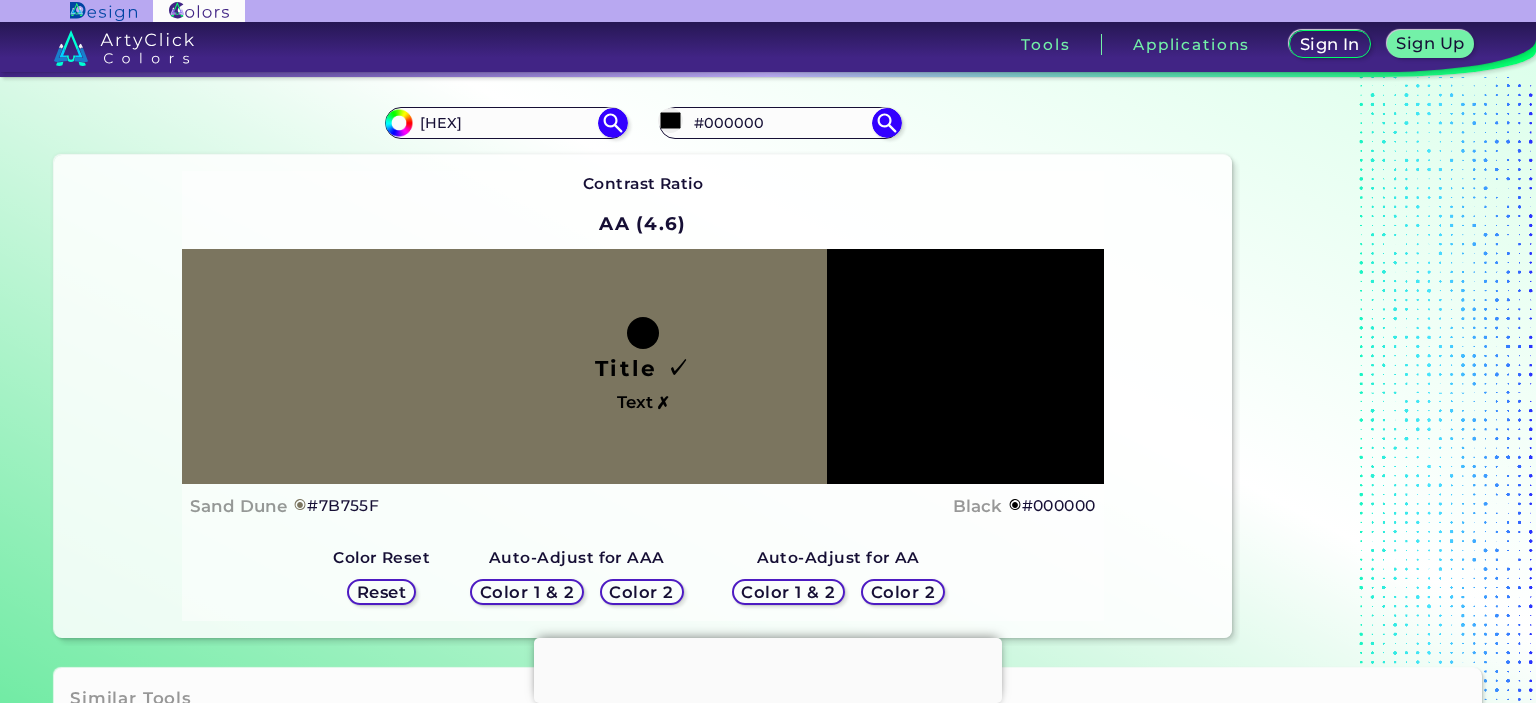 click on "Color 1 & 2" at bounding box center (788, 592) 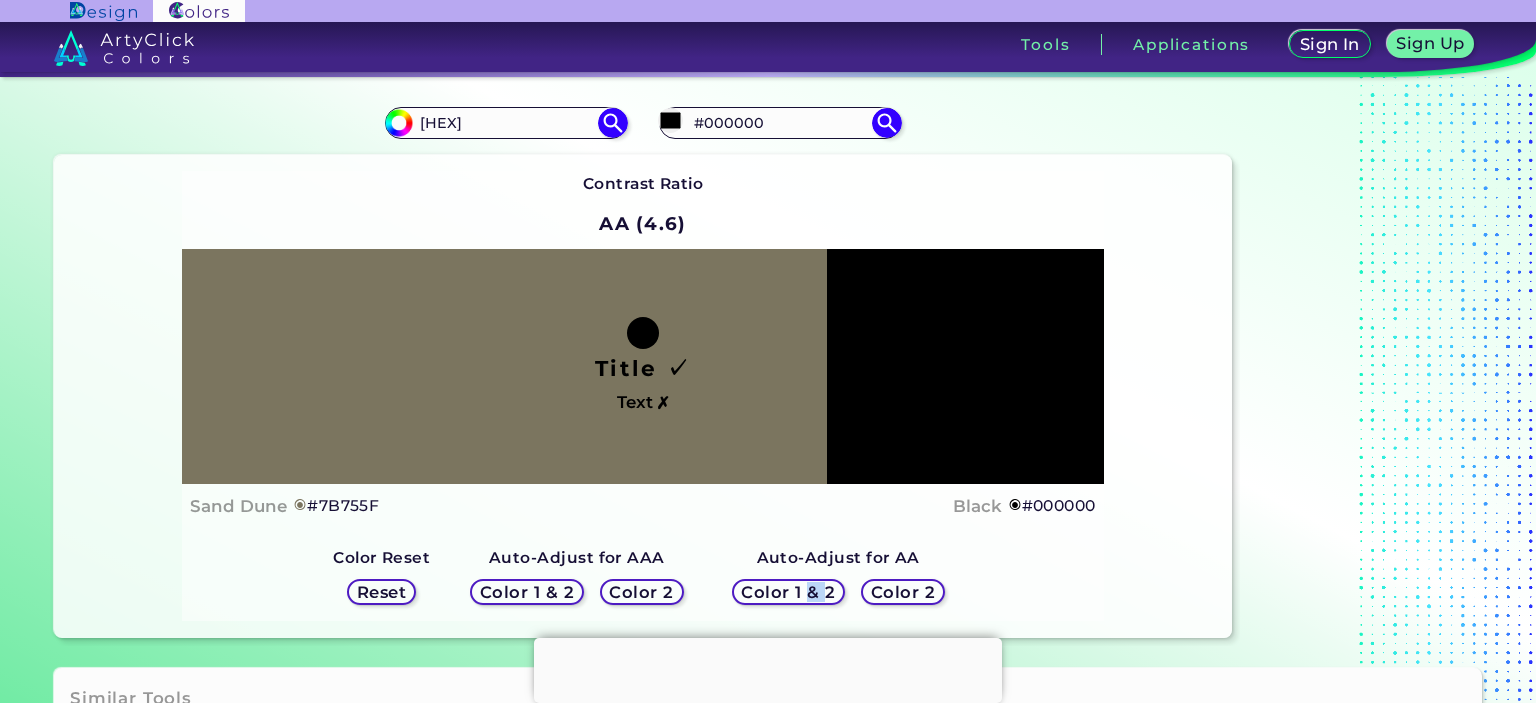 click on "Color 1 & 2" at bounding box center [788, 592] 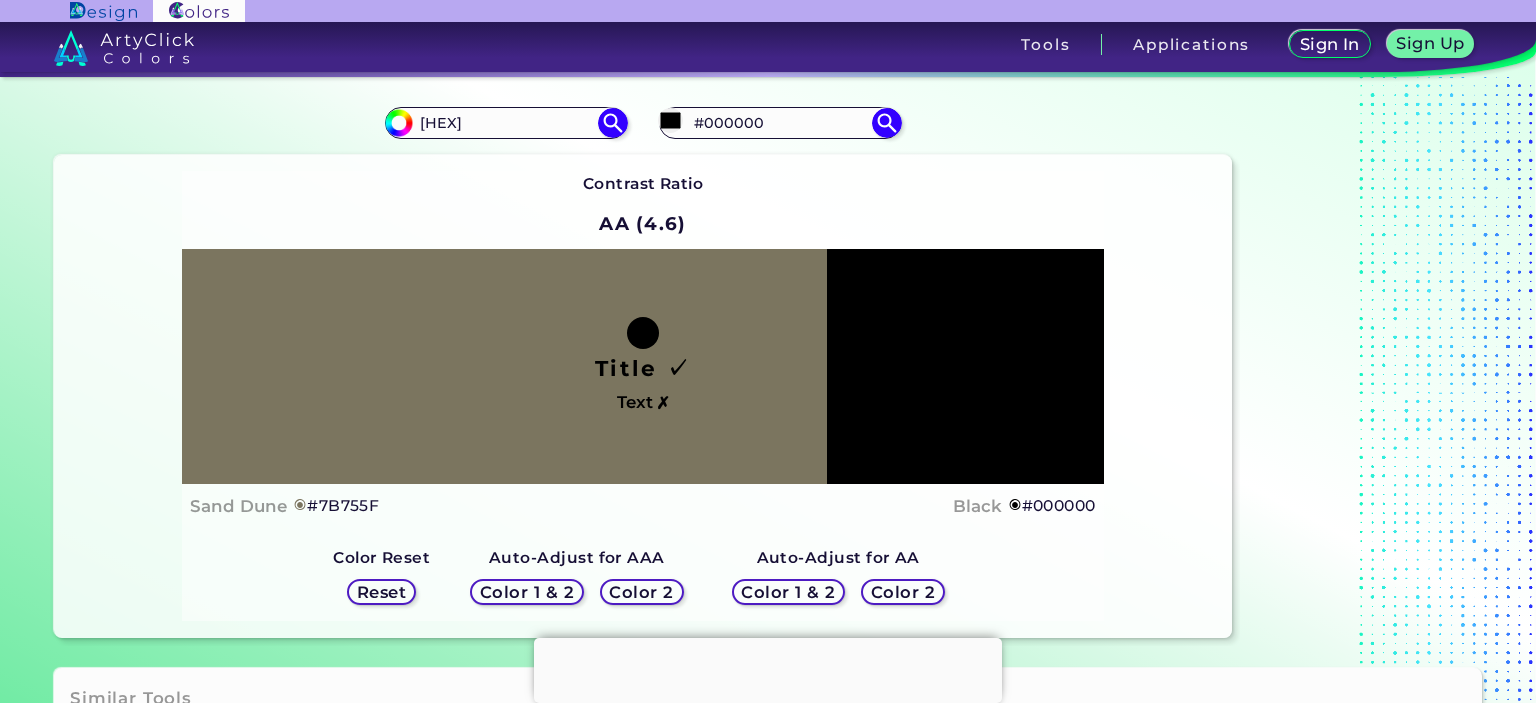 click on "Color 1 & 2" at bounding box center [527, 592] 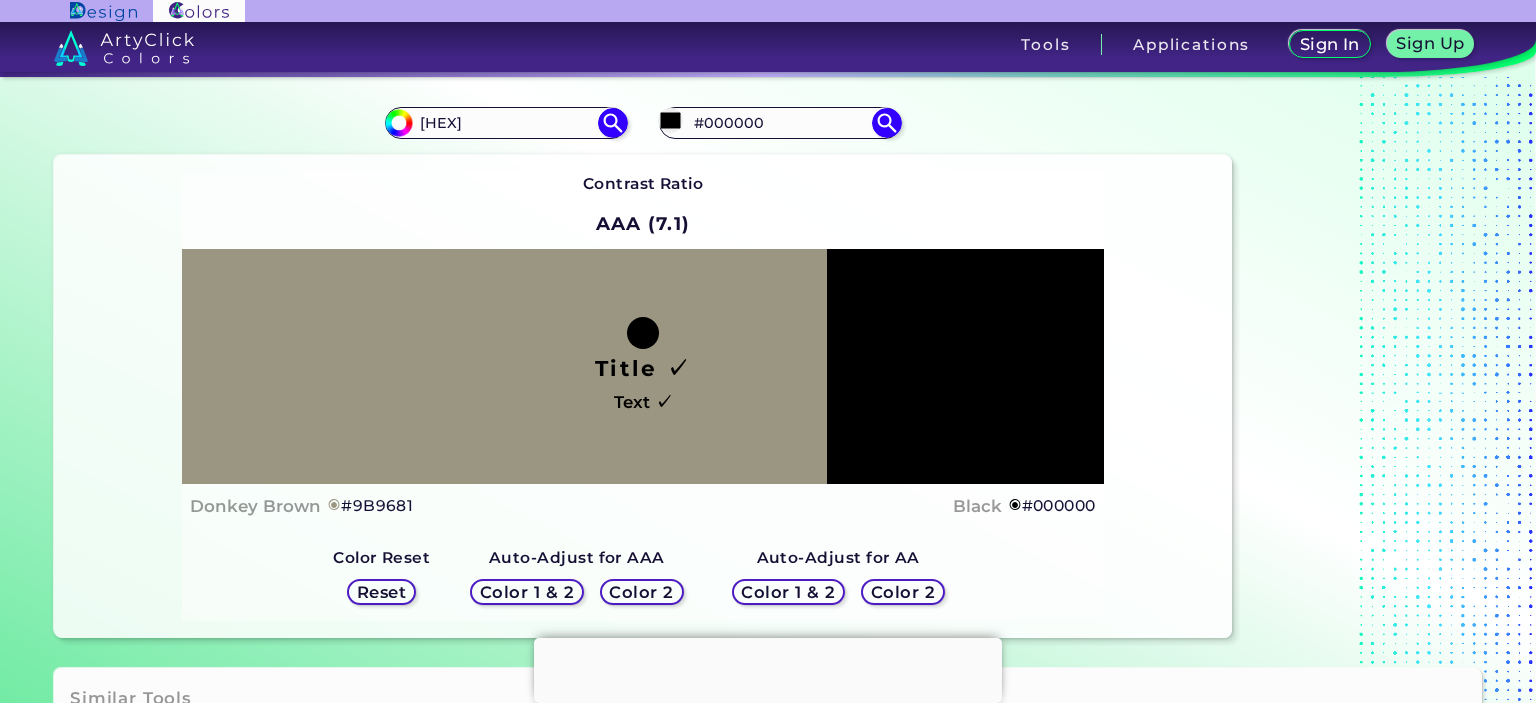 click on "Color 1 & 2" at bounding box center (527, 592) 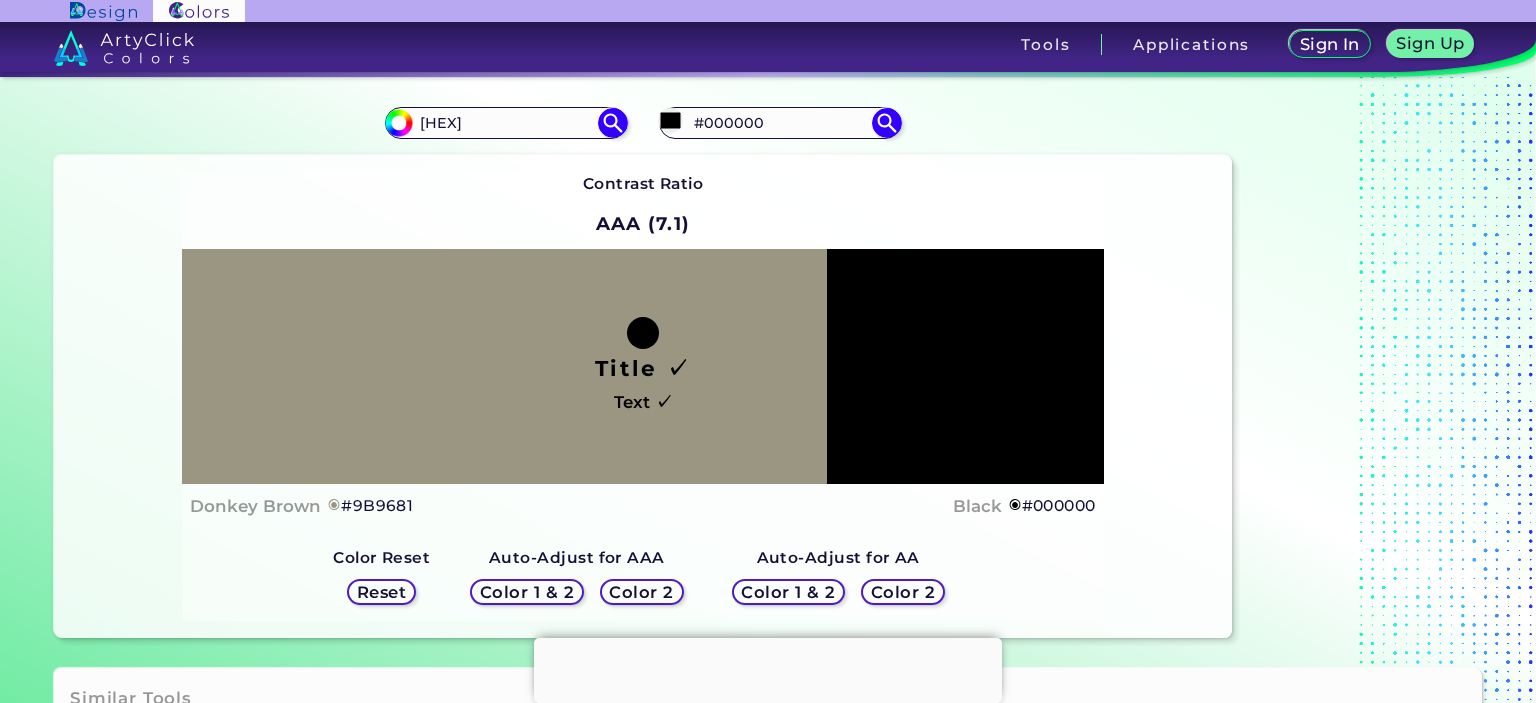 click on "Color 1 & 2" at bounding box center [527, 592] 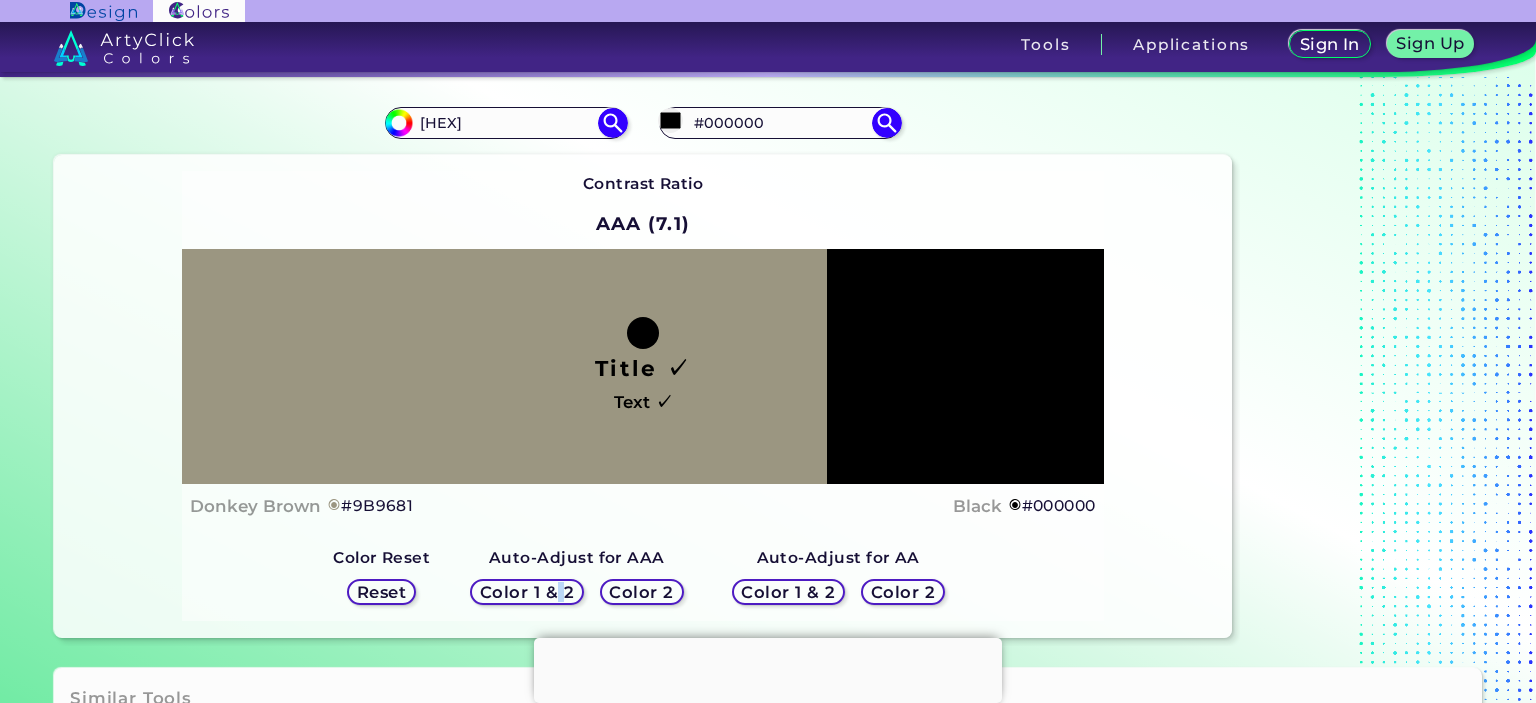 click on "Color 1 & 2" at bounding box center [527, 592] 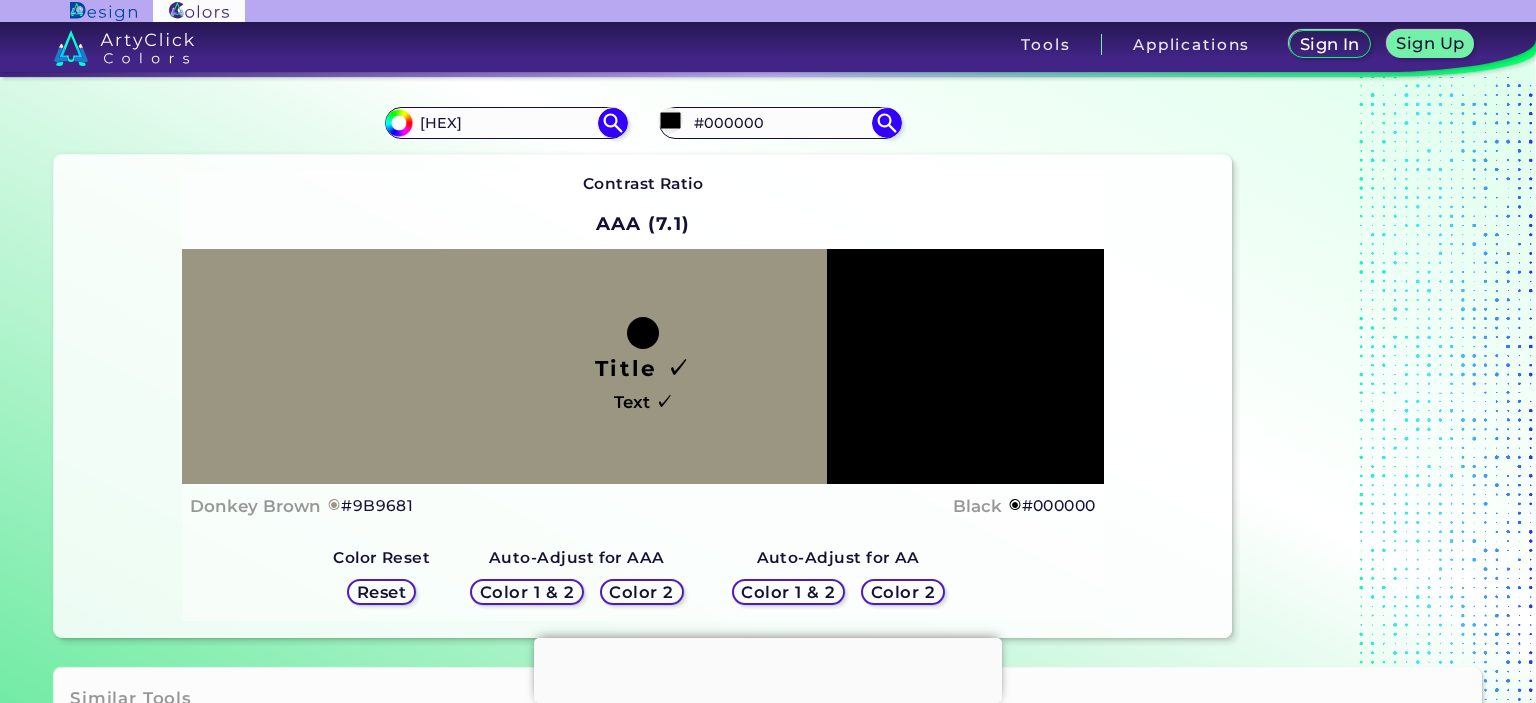 click on "Color 1 & 2" at bounding box center [789, 592] 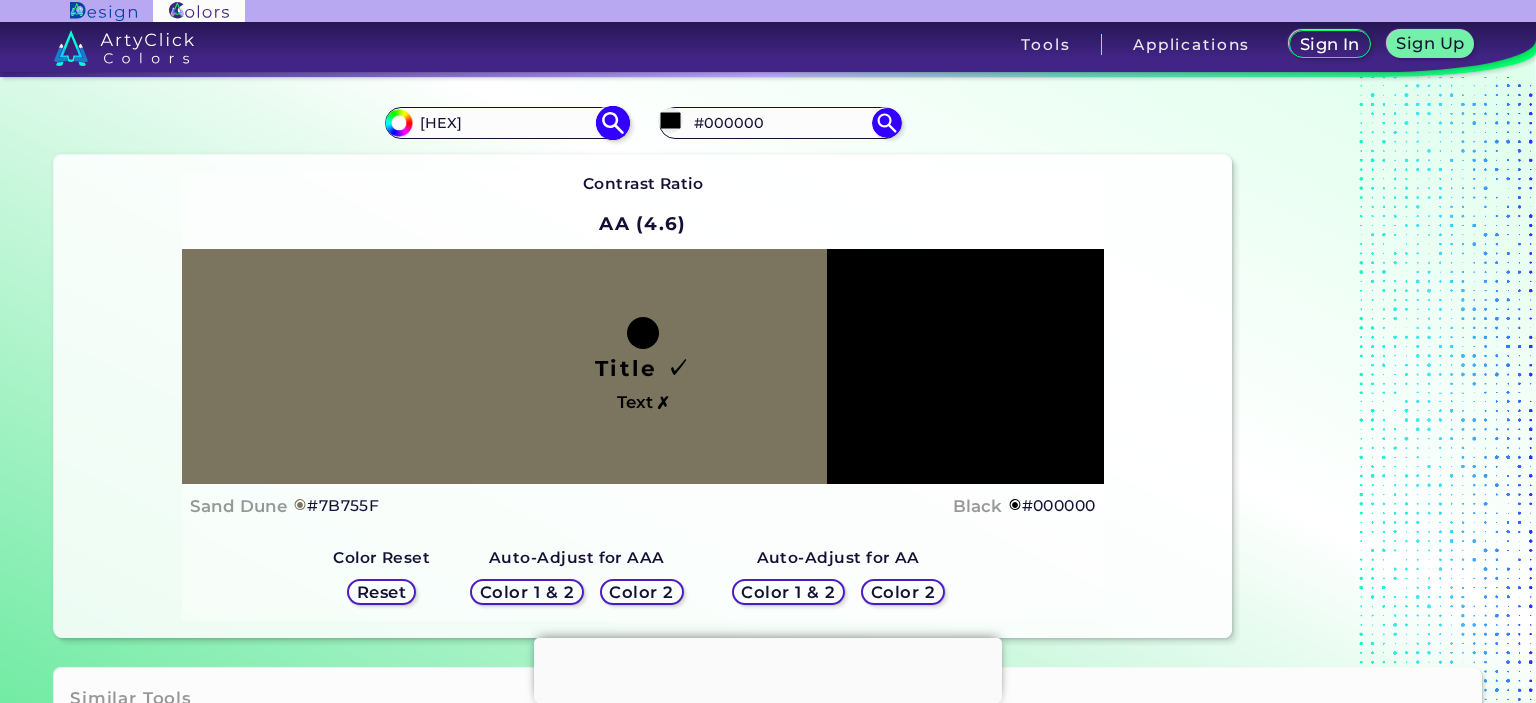 click at bounding box center (612, 122) 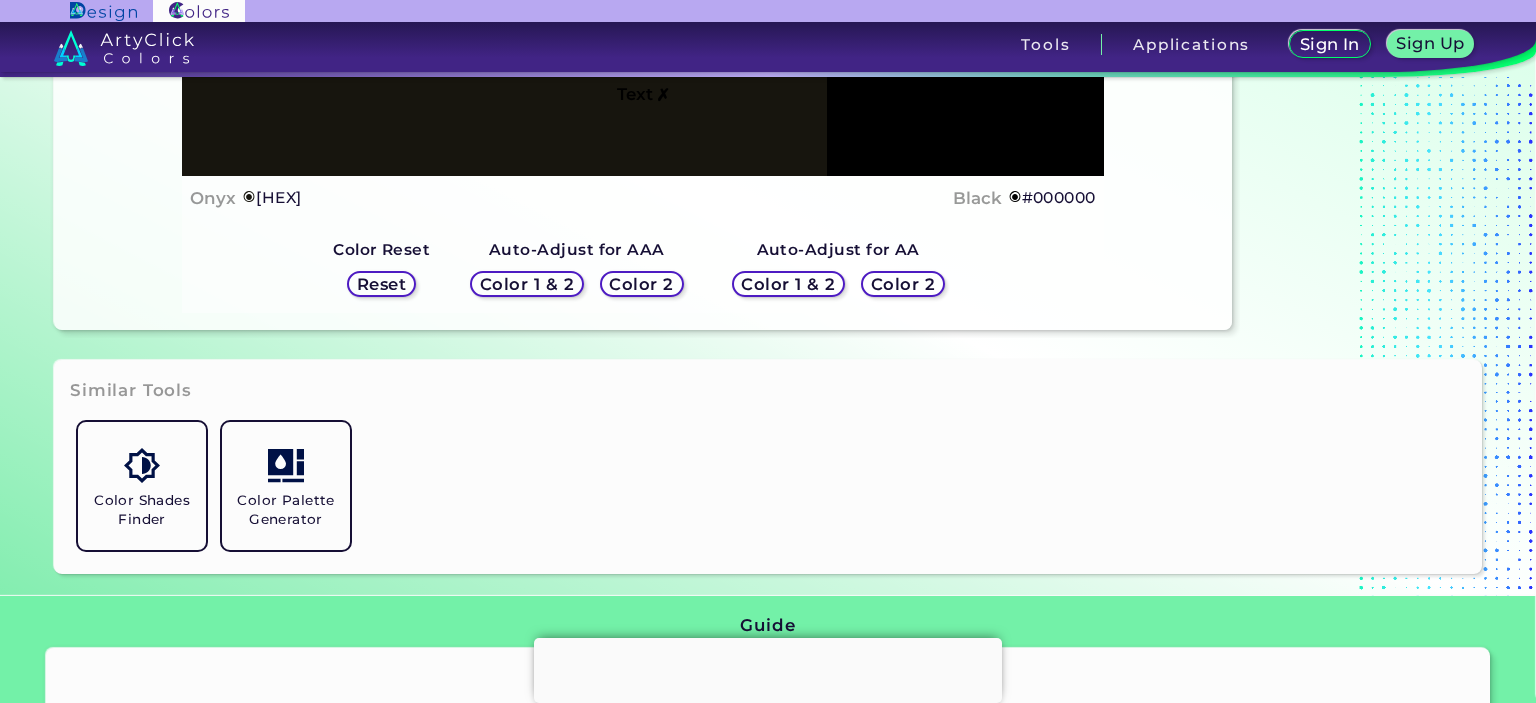 scroll, scrollTop: 365, scrollLeft: 0, axis: vertical 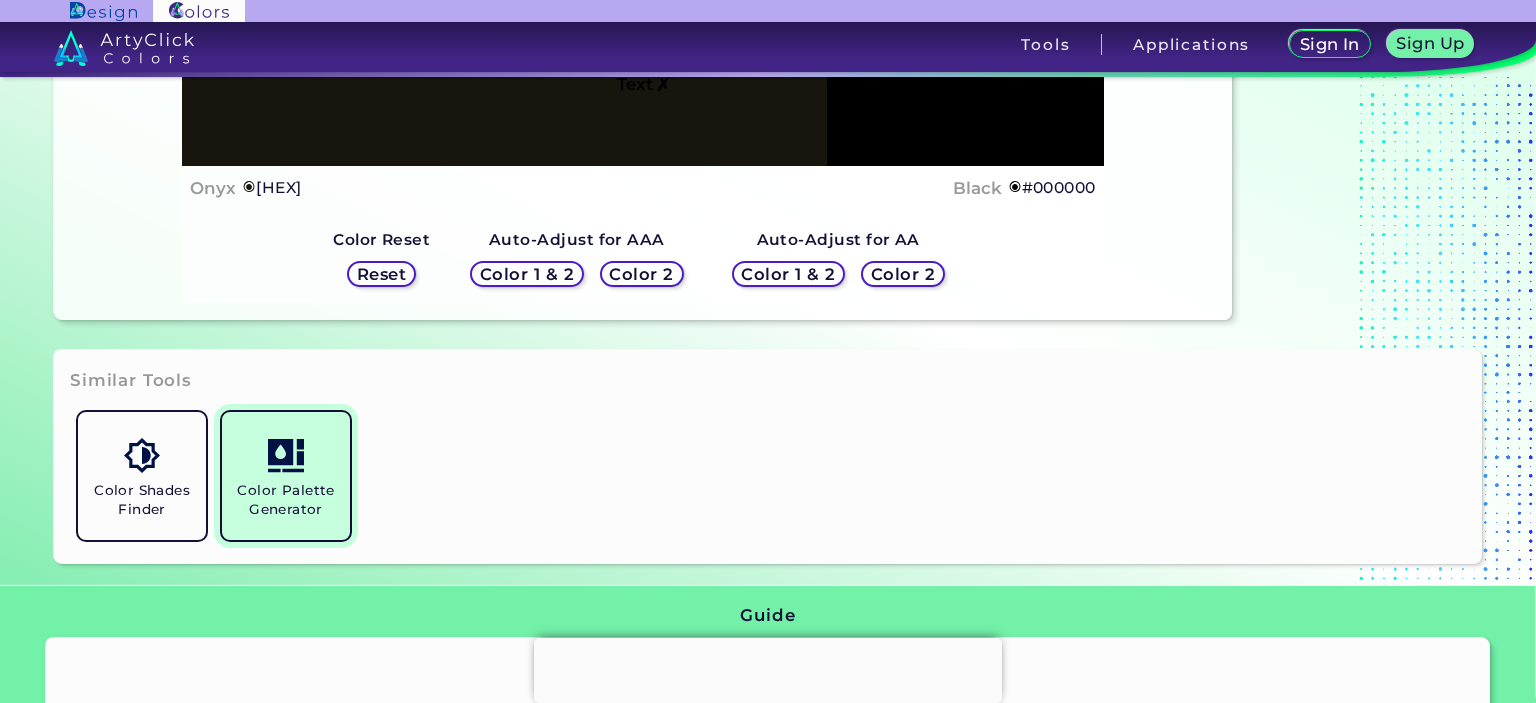 click at bounding box center [285, 455] 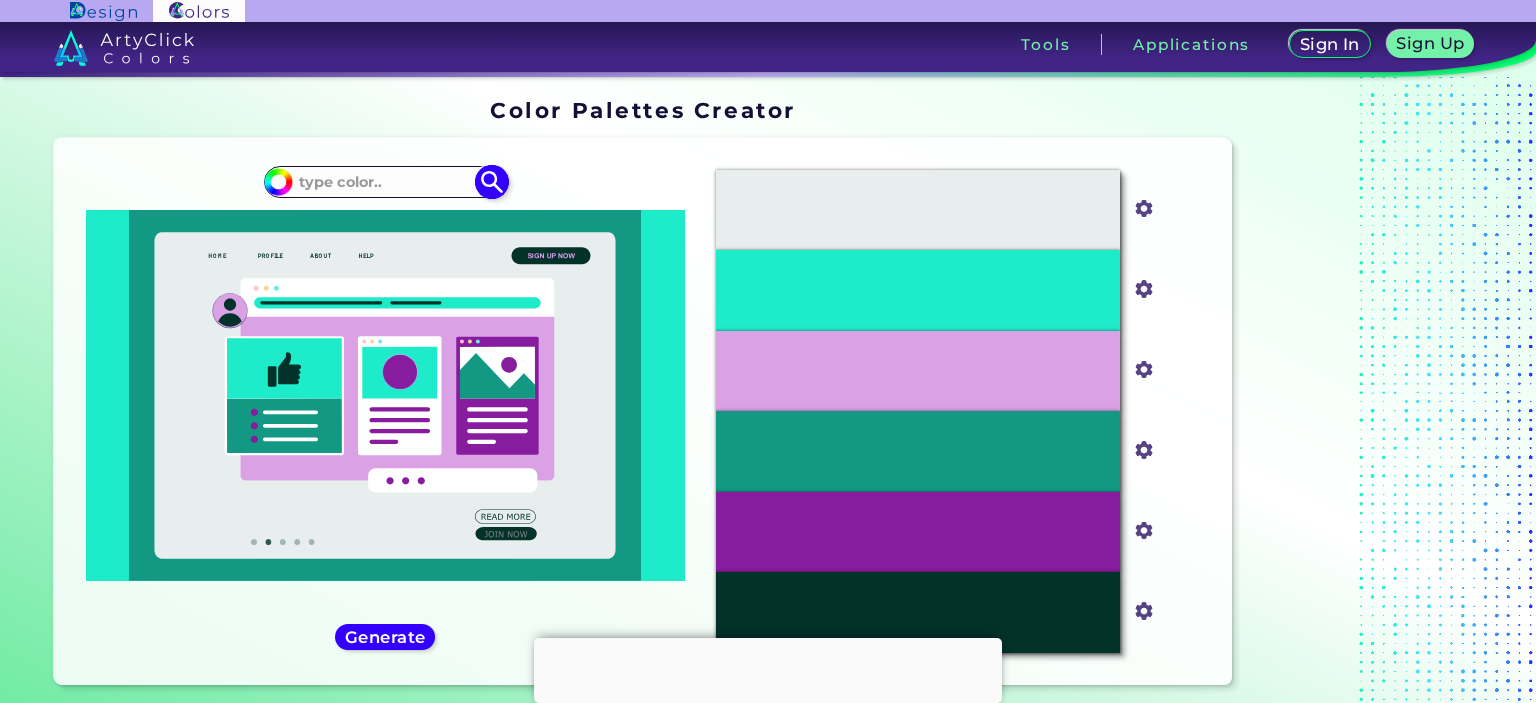 scroll, scrollTop: 0, scrollLeft: 0, axis: both 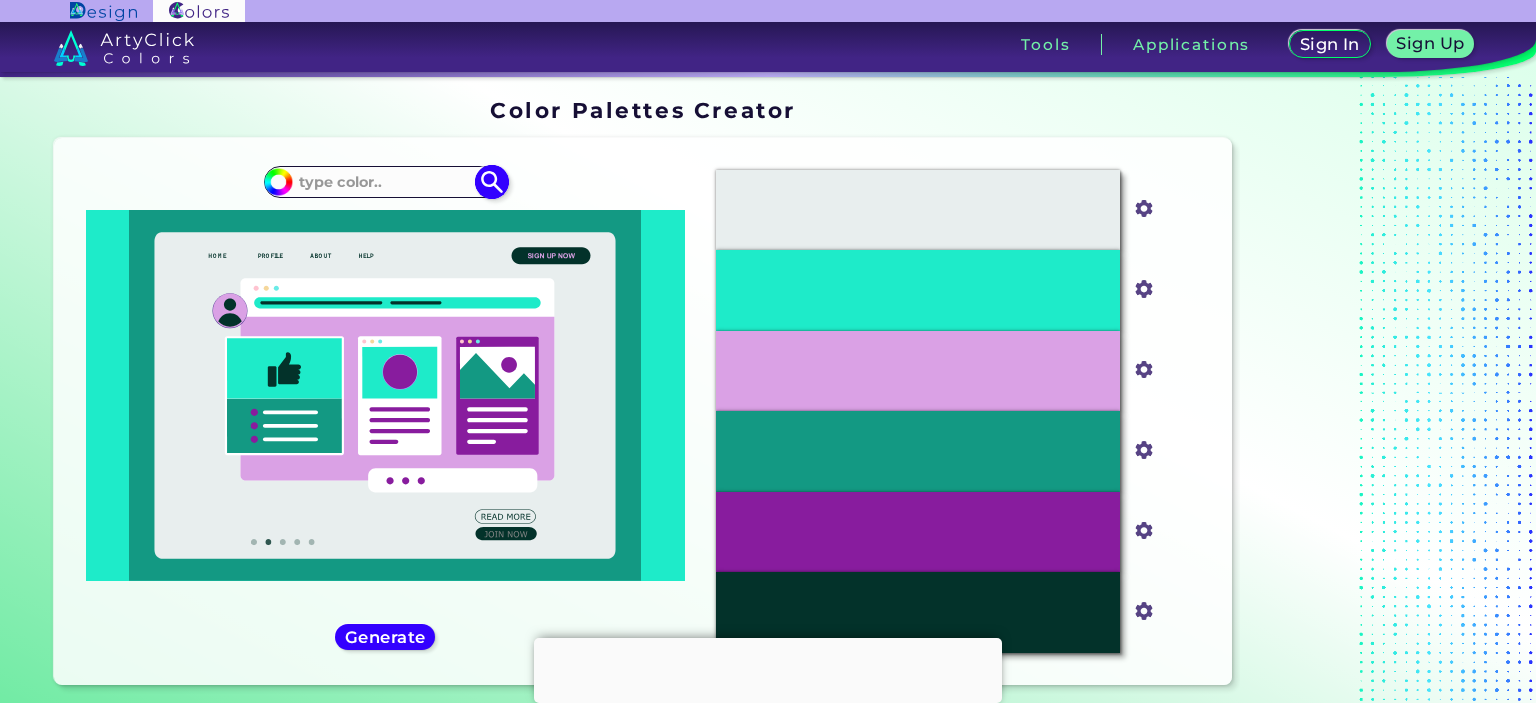 paste on "[HEX]" 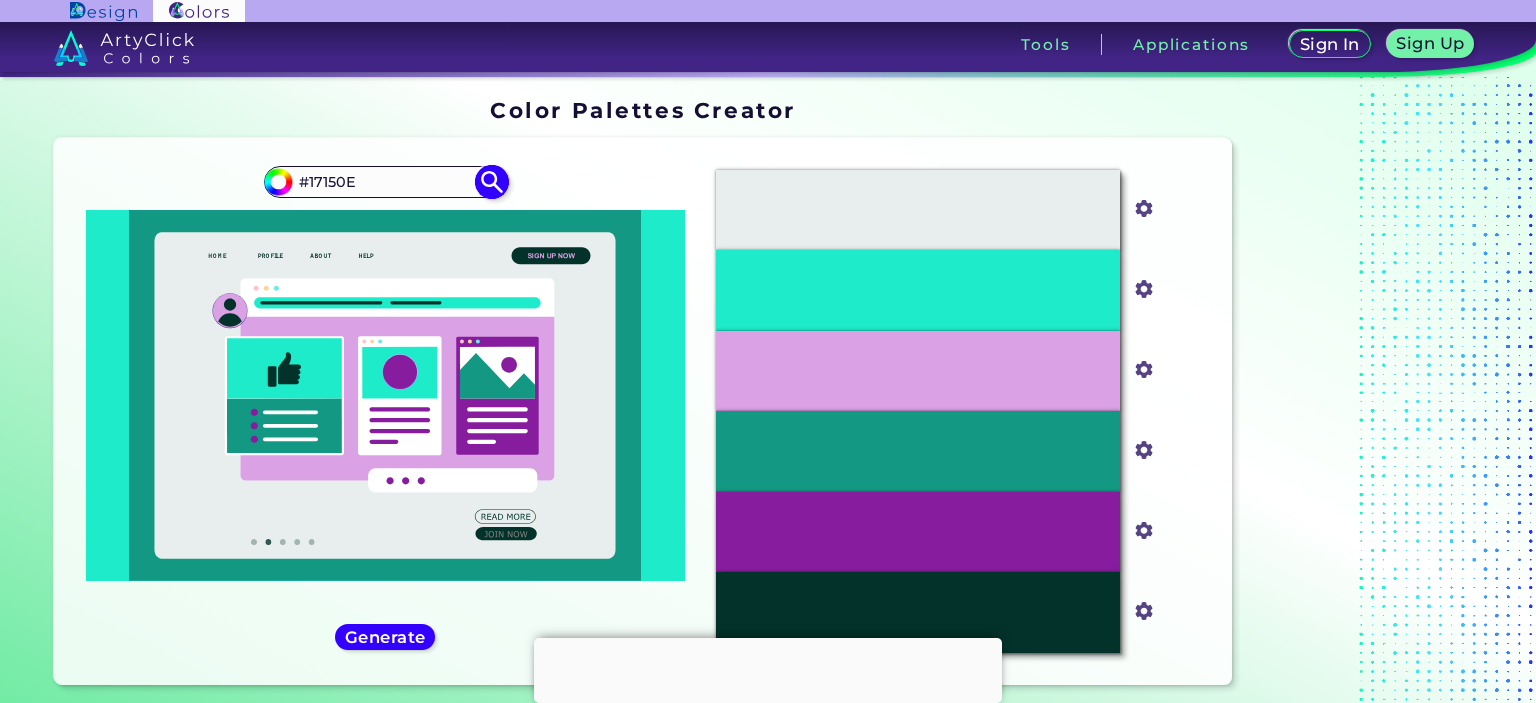 type on "[HEX]" 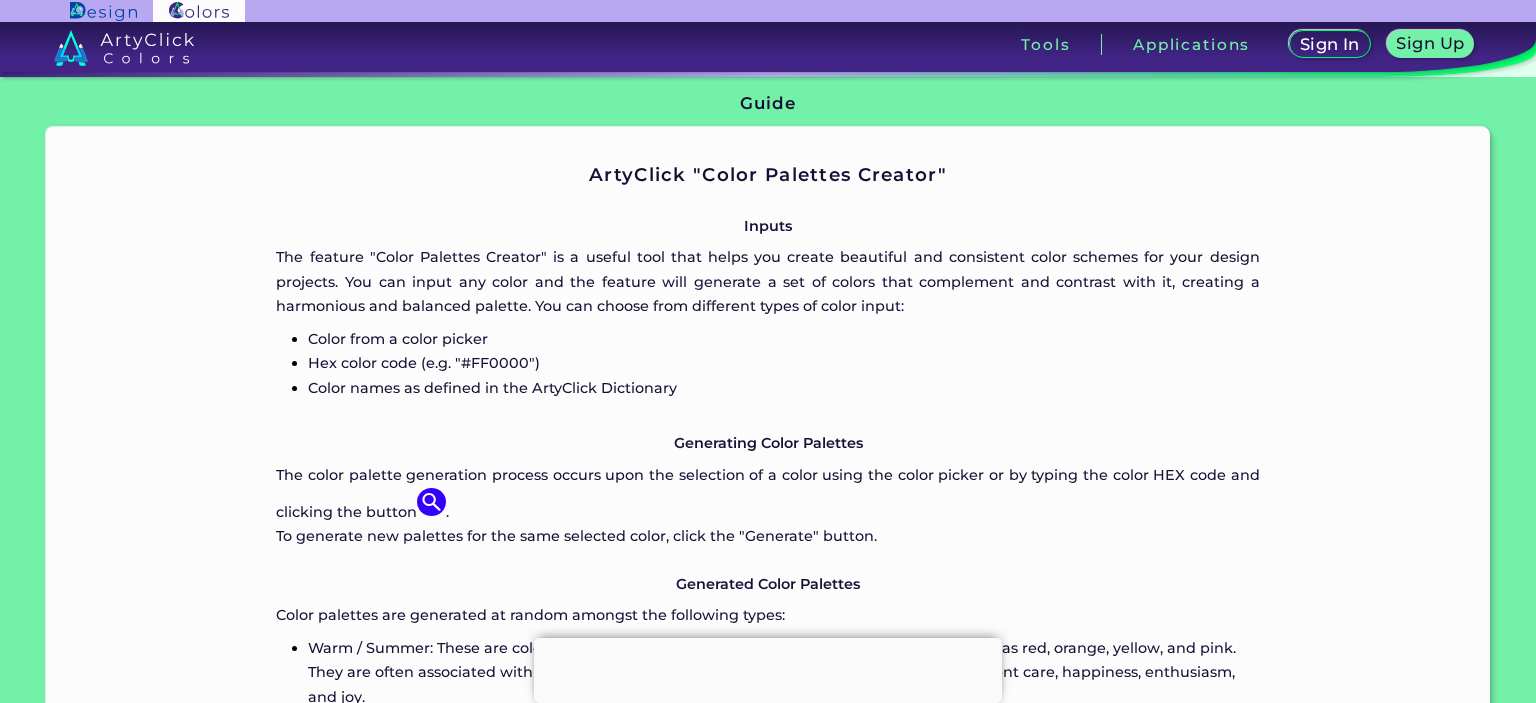 scroll, scrollTop: 847, scrollLeft: 0, axis: vertical 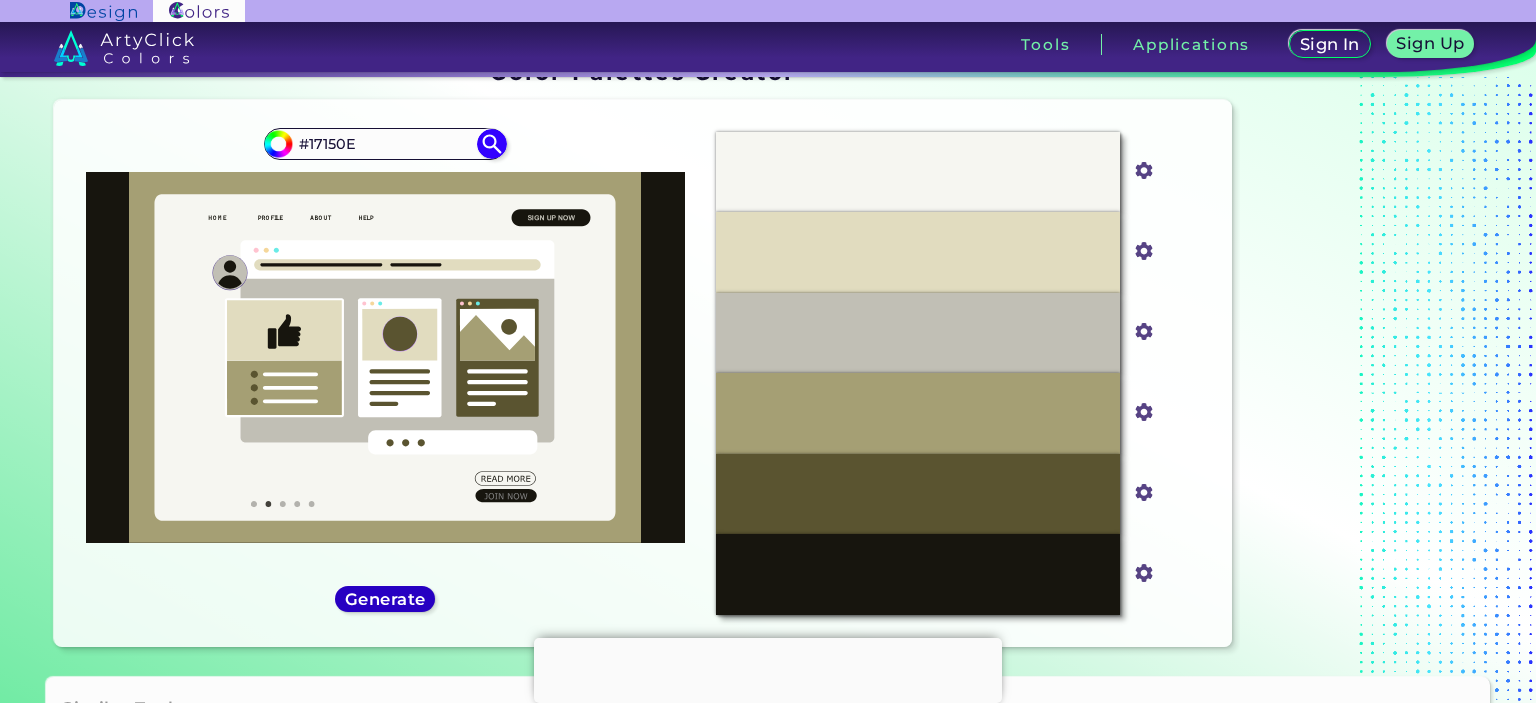 click on "Generate" at bounding box center [385, 599] 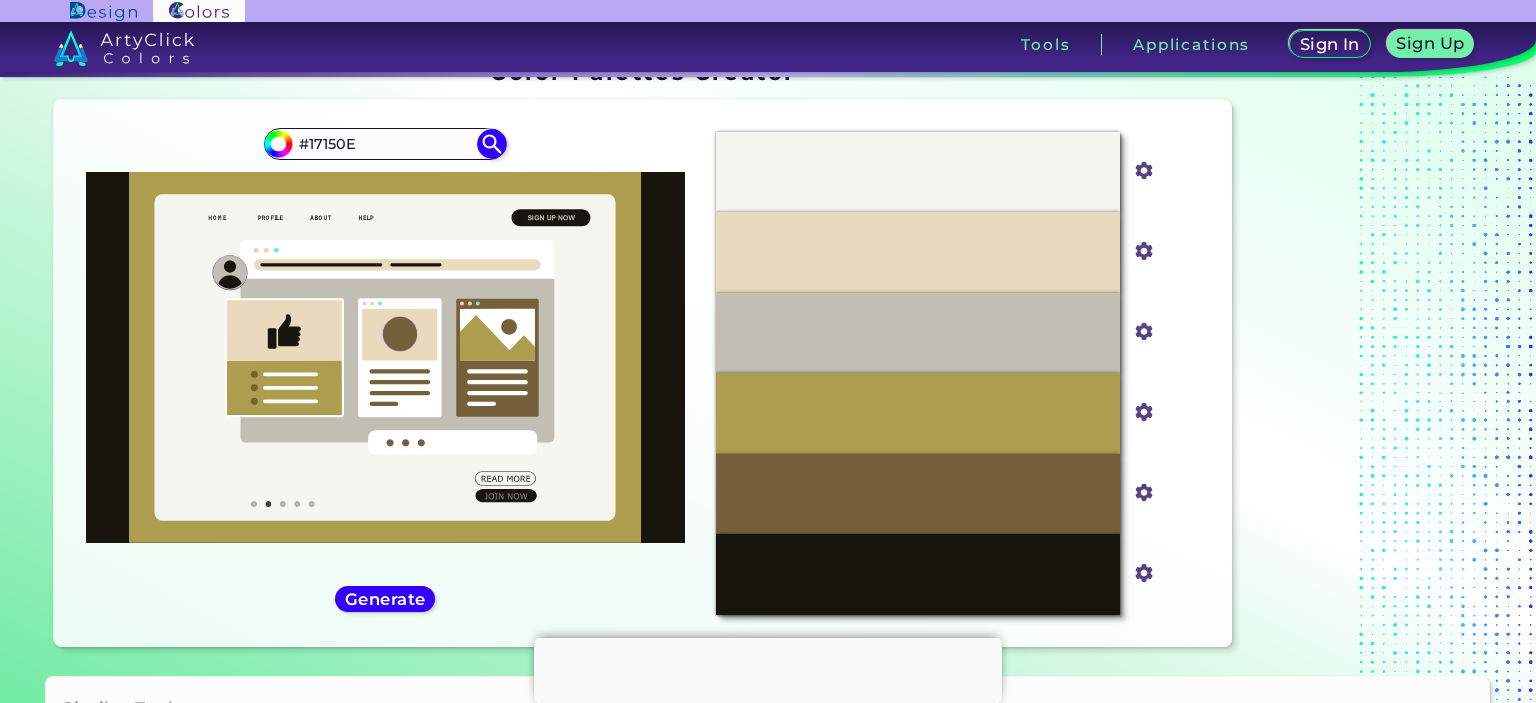 scroll, scrollTop: 86, scrollLeft: 0, axis: vertical 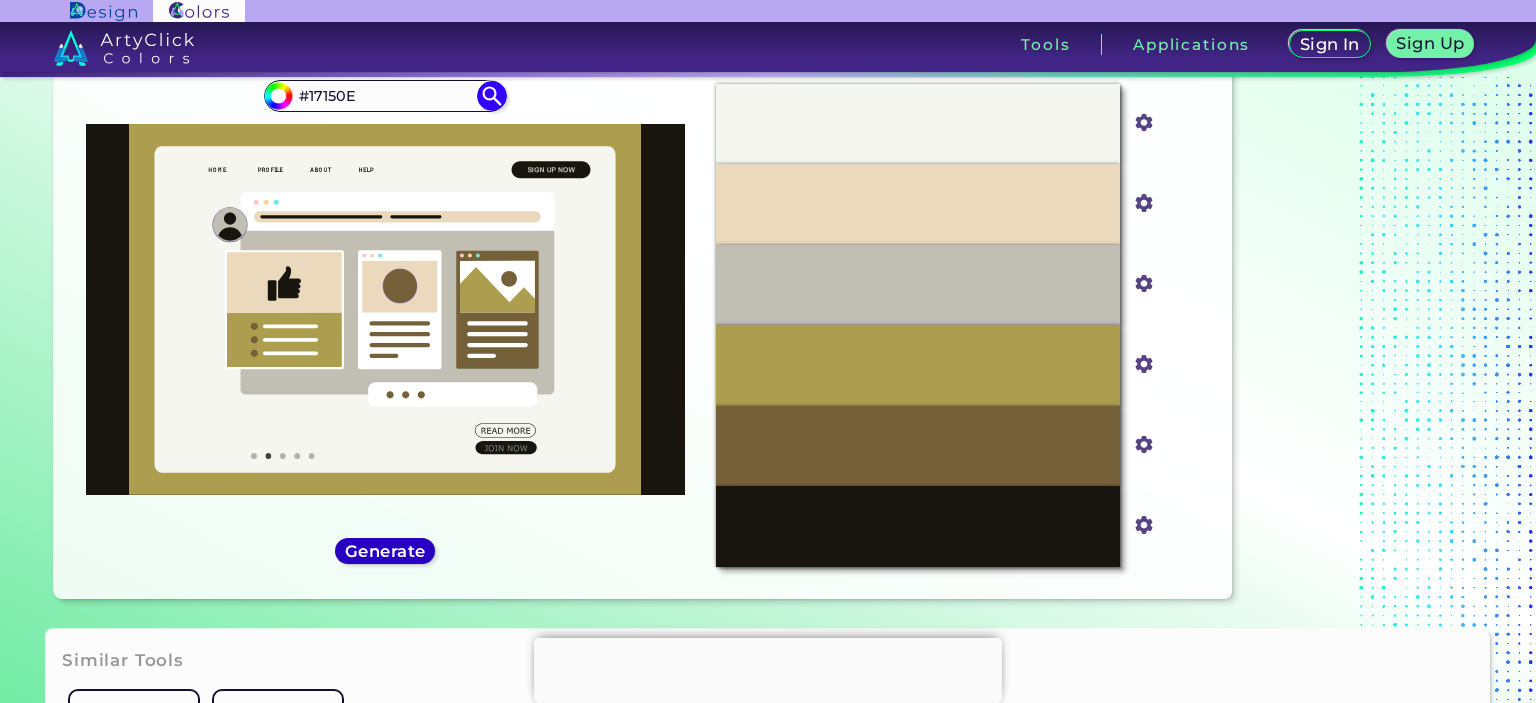 click on "Generate" at bounding box center (385, 551) 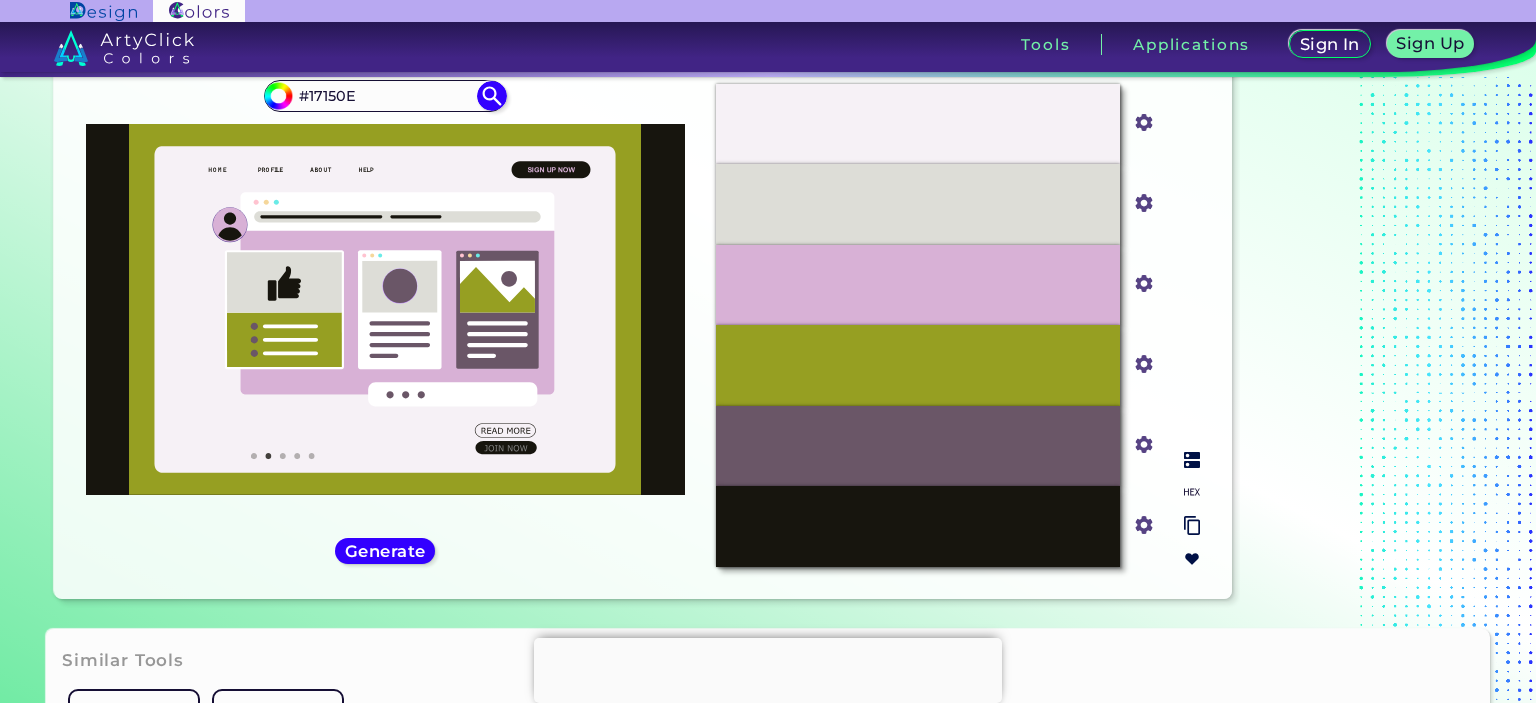click on "#17150e" at bounding box center [1140, 523] 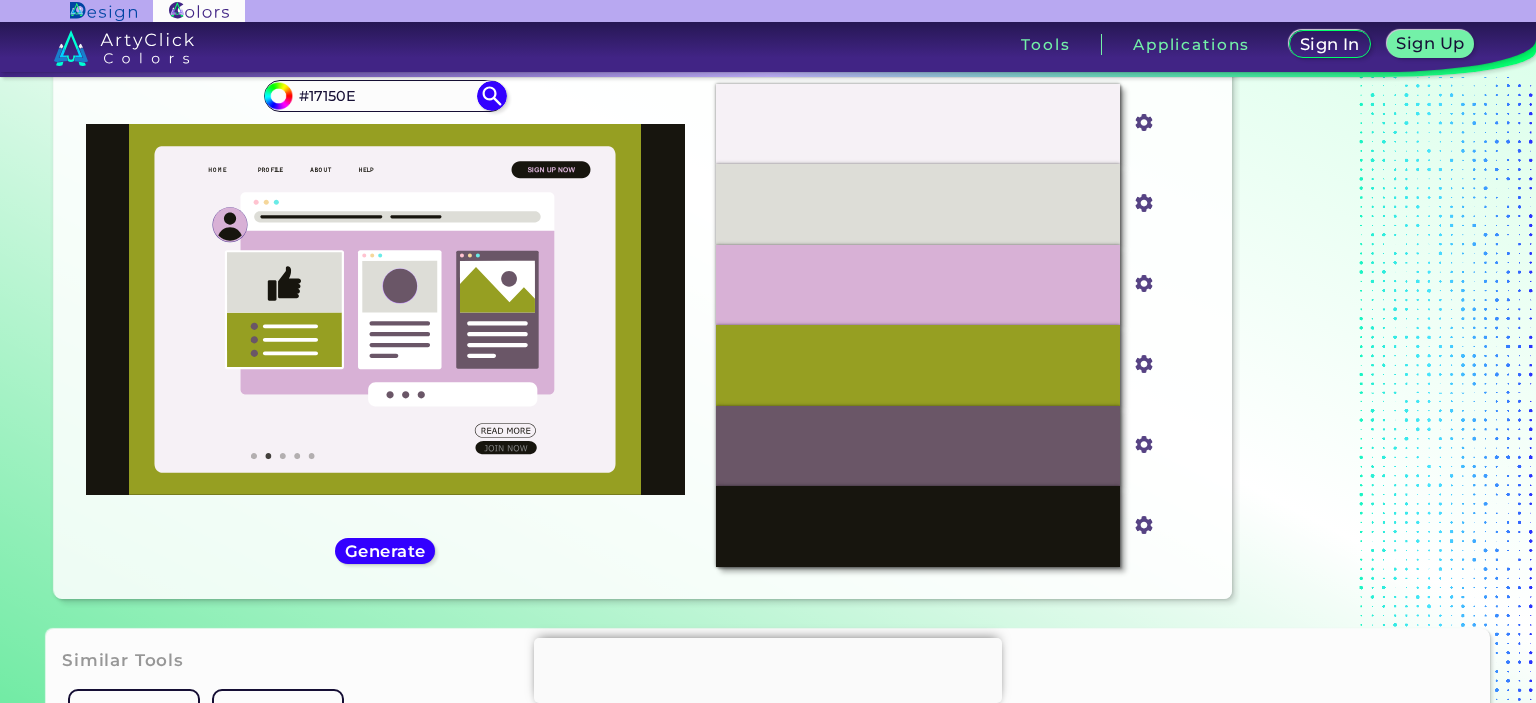 scroll, scrollTop: 216, scrollLeft: 0, axis: vertical 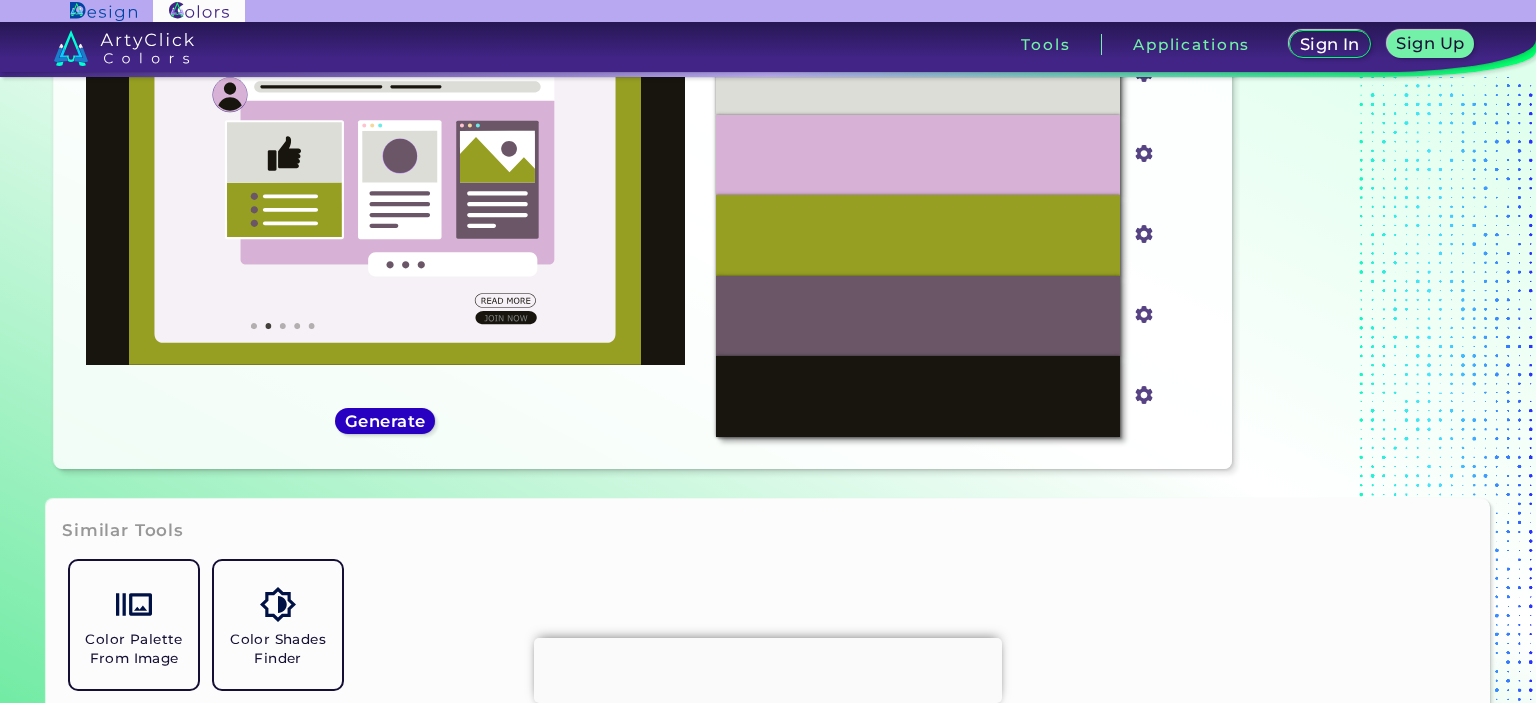 click on "Generate" at bounding box center [385, 420] 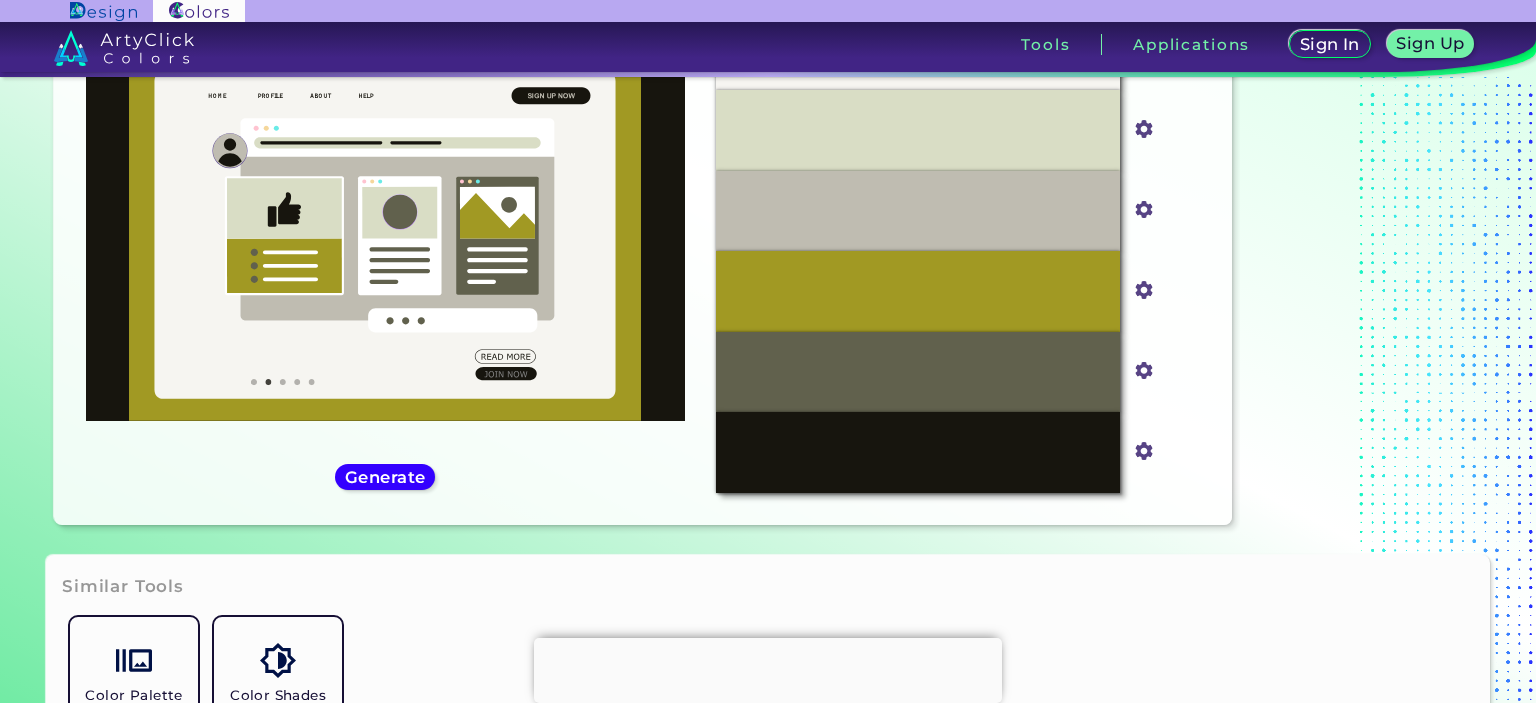 scroll, scrollTop: 97, scrollLeft: 0, axis: vertical 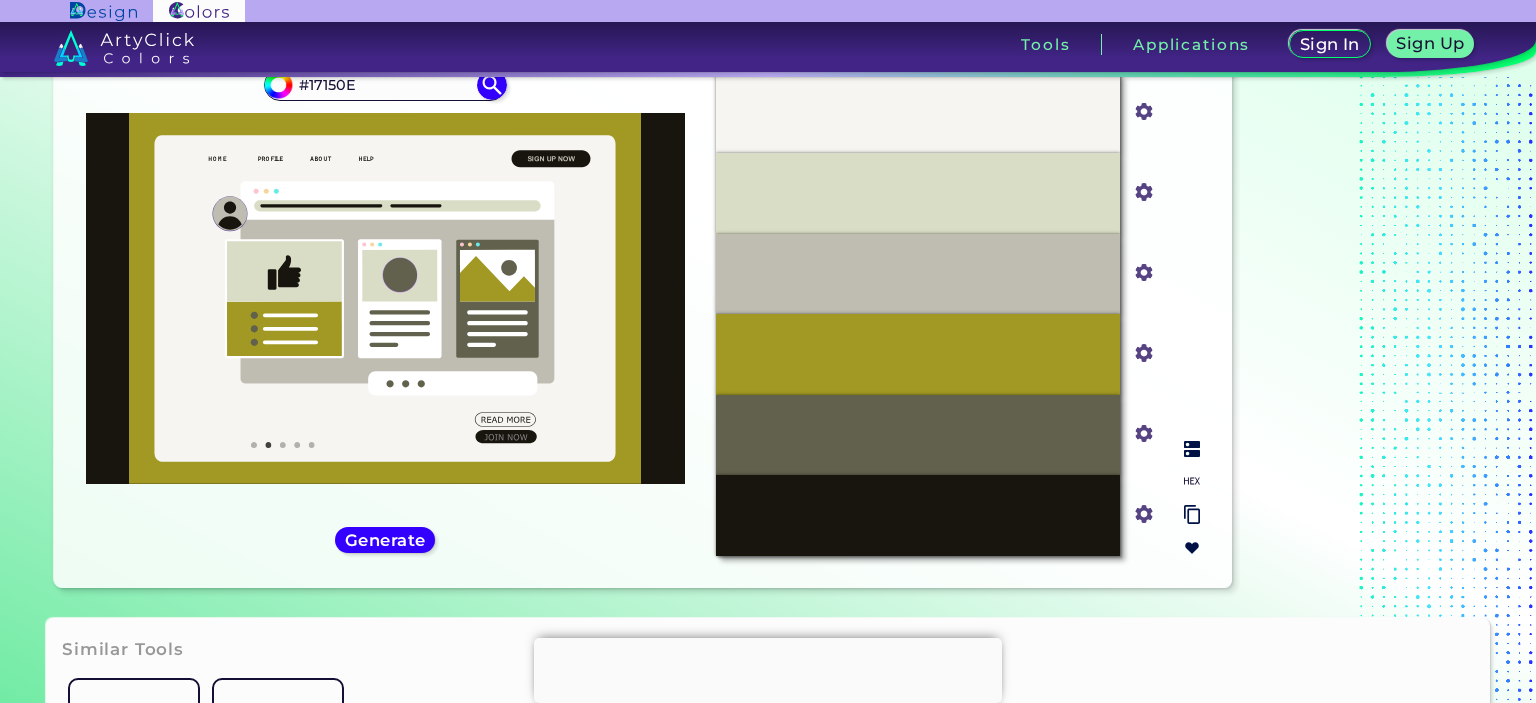 click on "#61614d" at bounding box center [1140, 431] 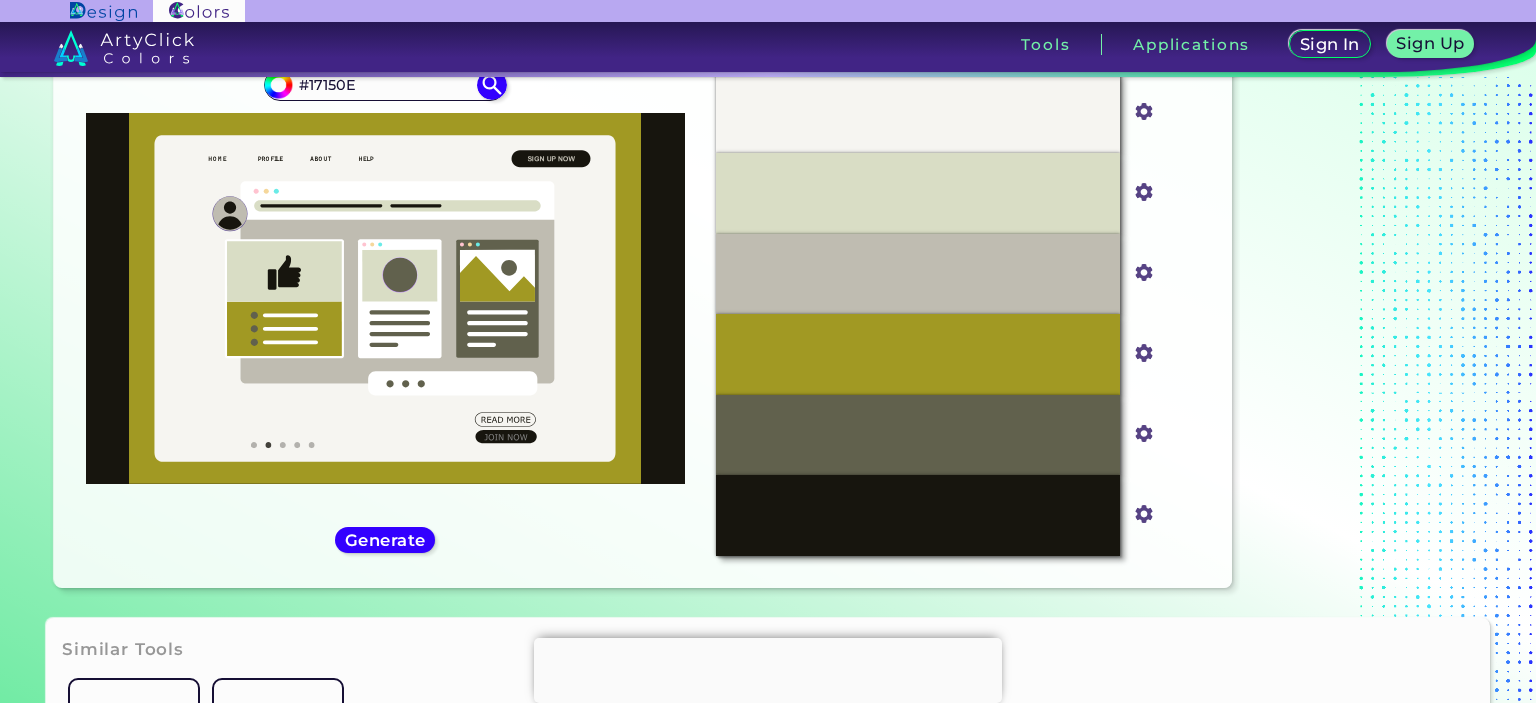 scroll, scrollTop: 228, scrollLeft: 0, axis: vertical 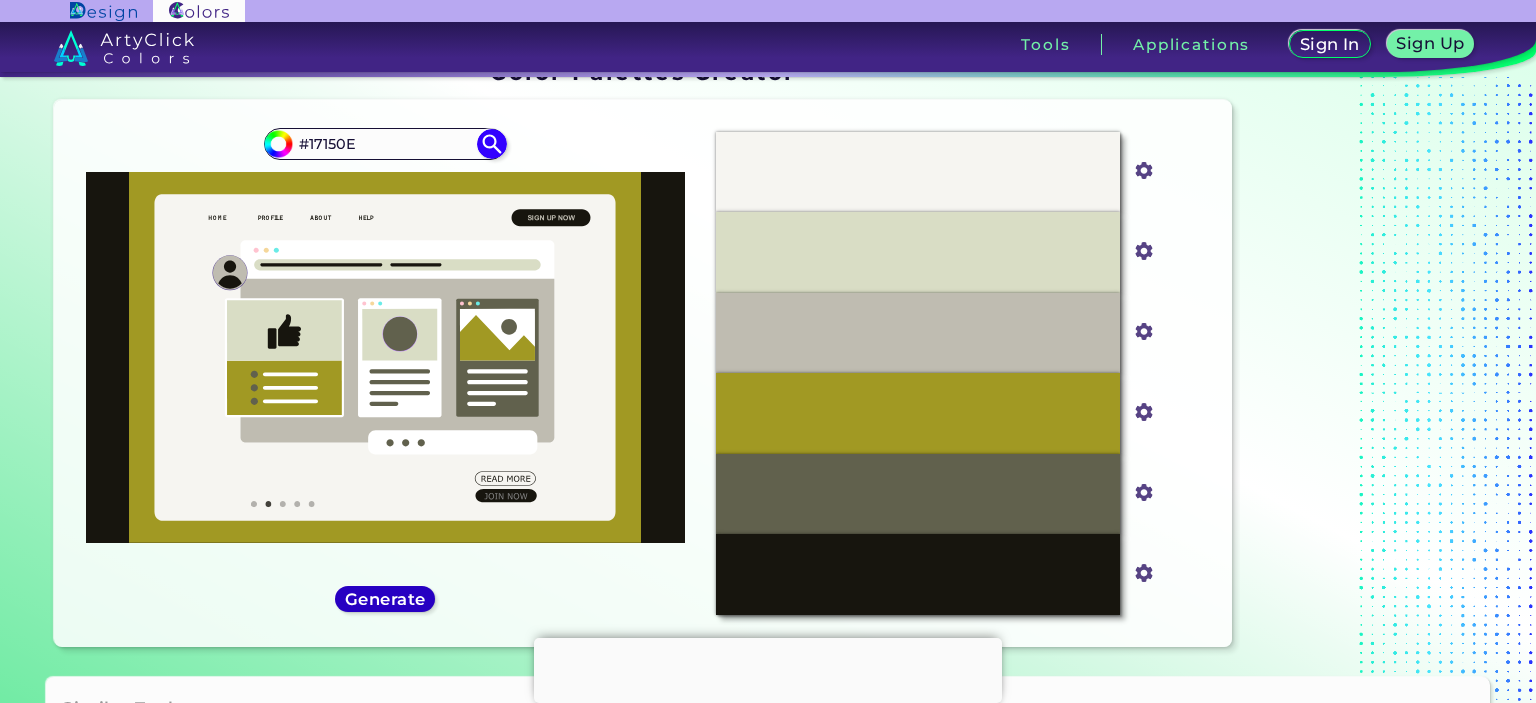 click on "Generate" at bounding box center [385, 599] 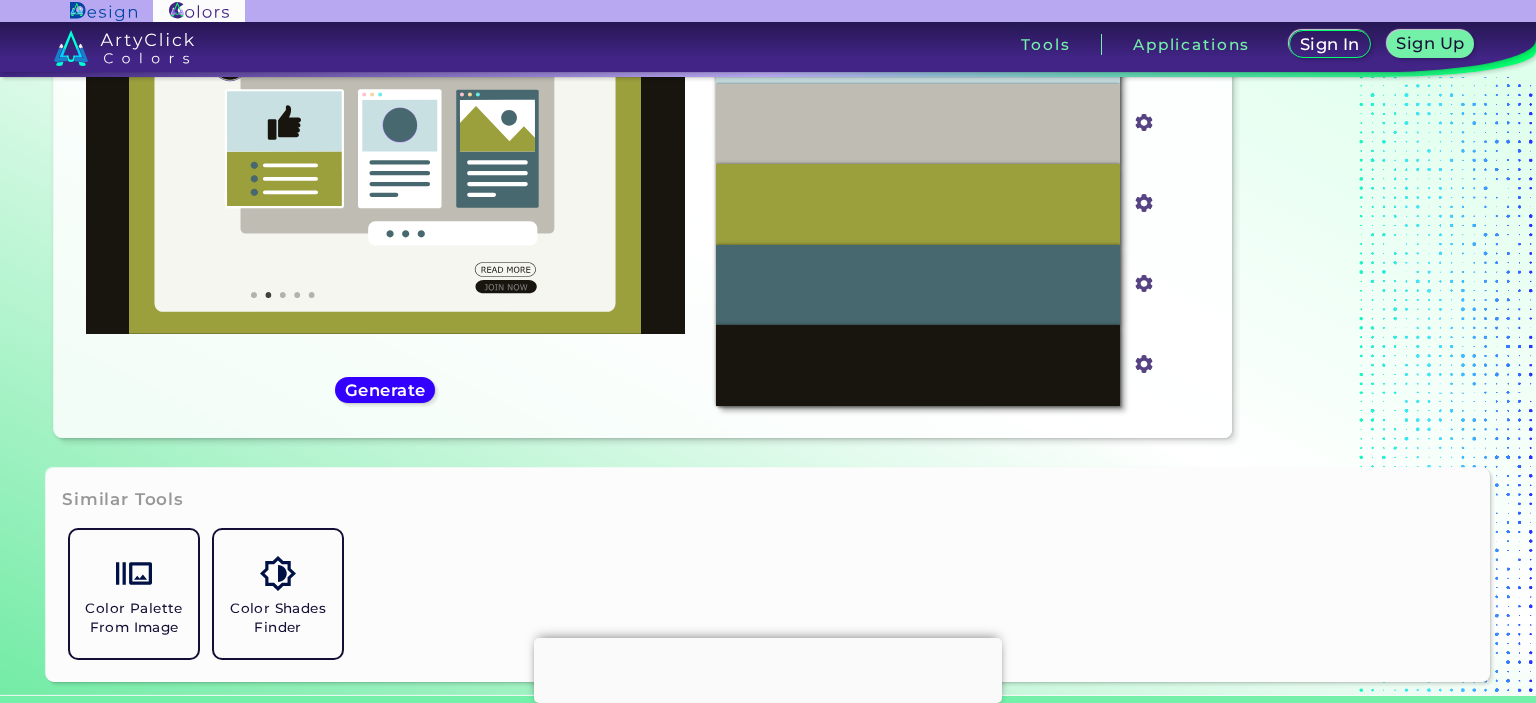 scroll, scrollTop: 0, scrollLeft: 0, axis: both 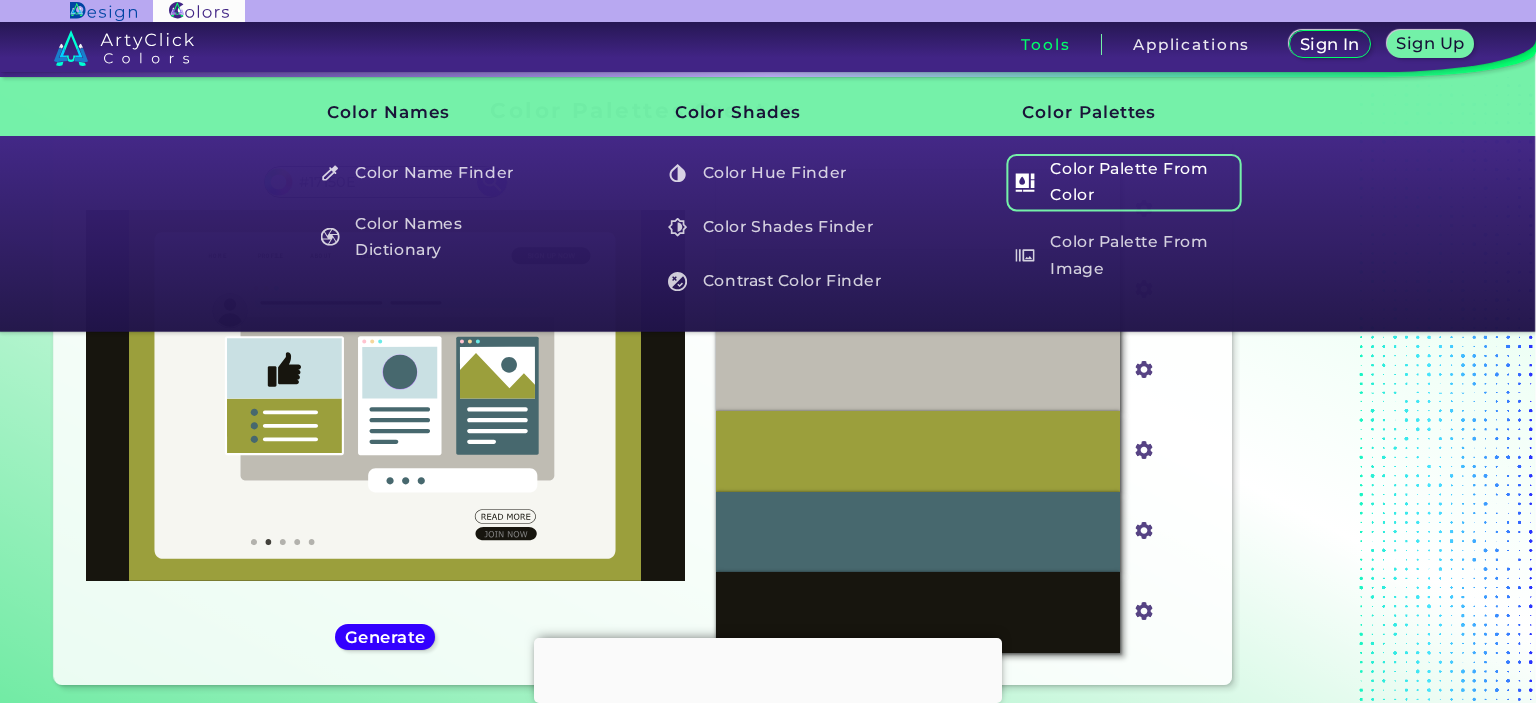 click on "Color Palette From Color" at bounding box center (1123, 182) 